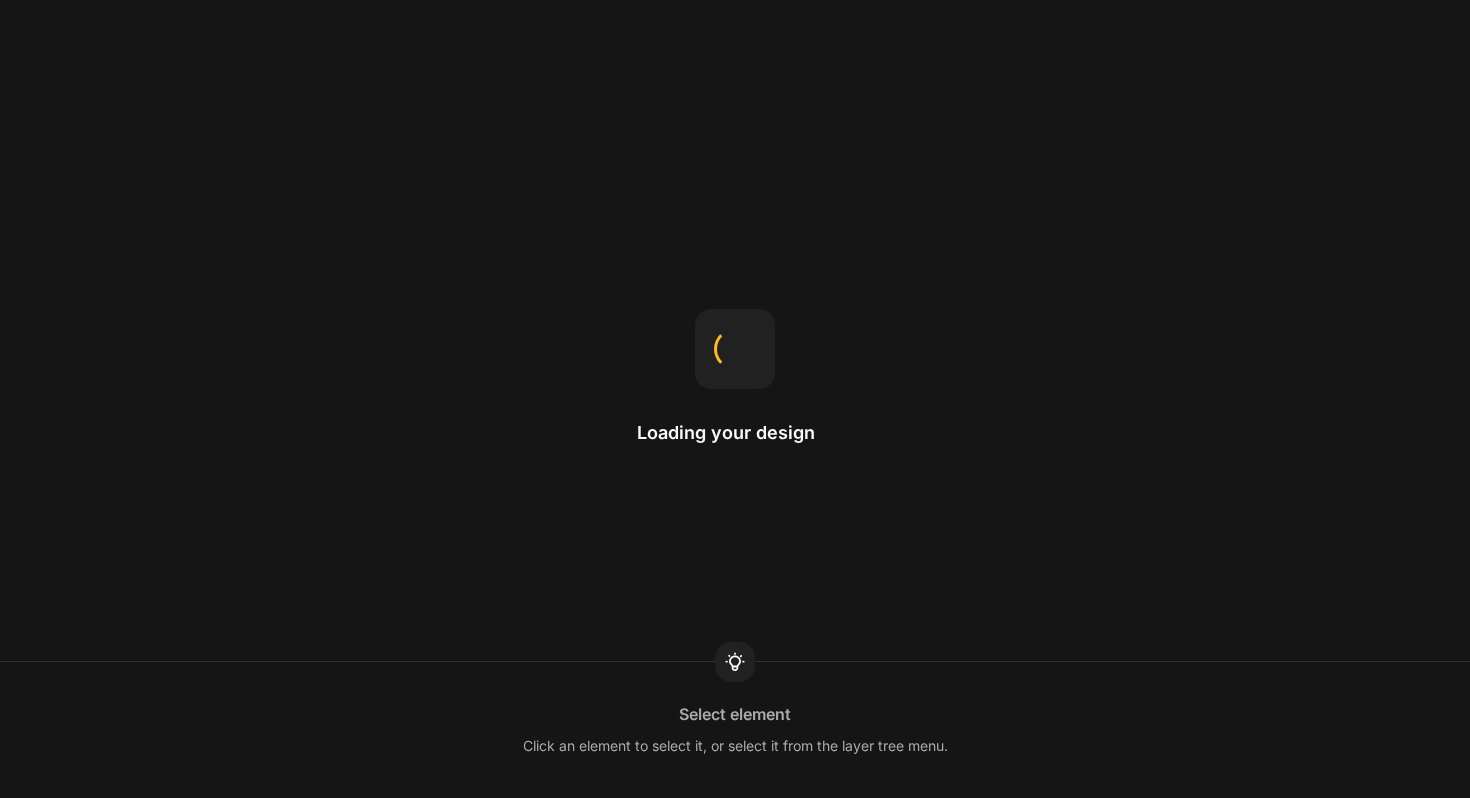 scroll, scrollTop: 0, scrollLeft: 0, axis: both 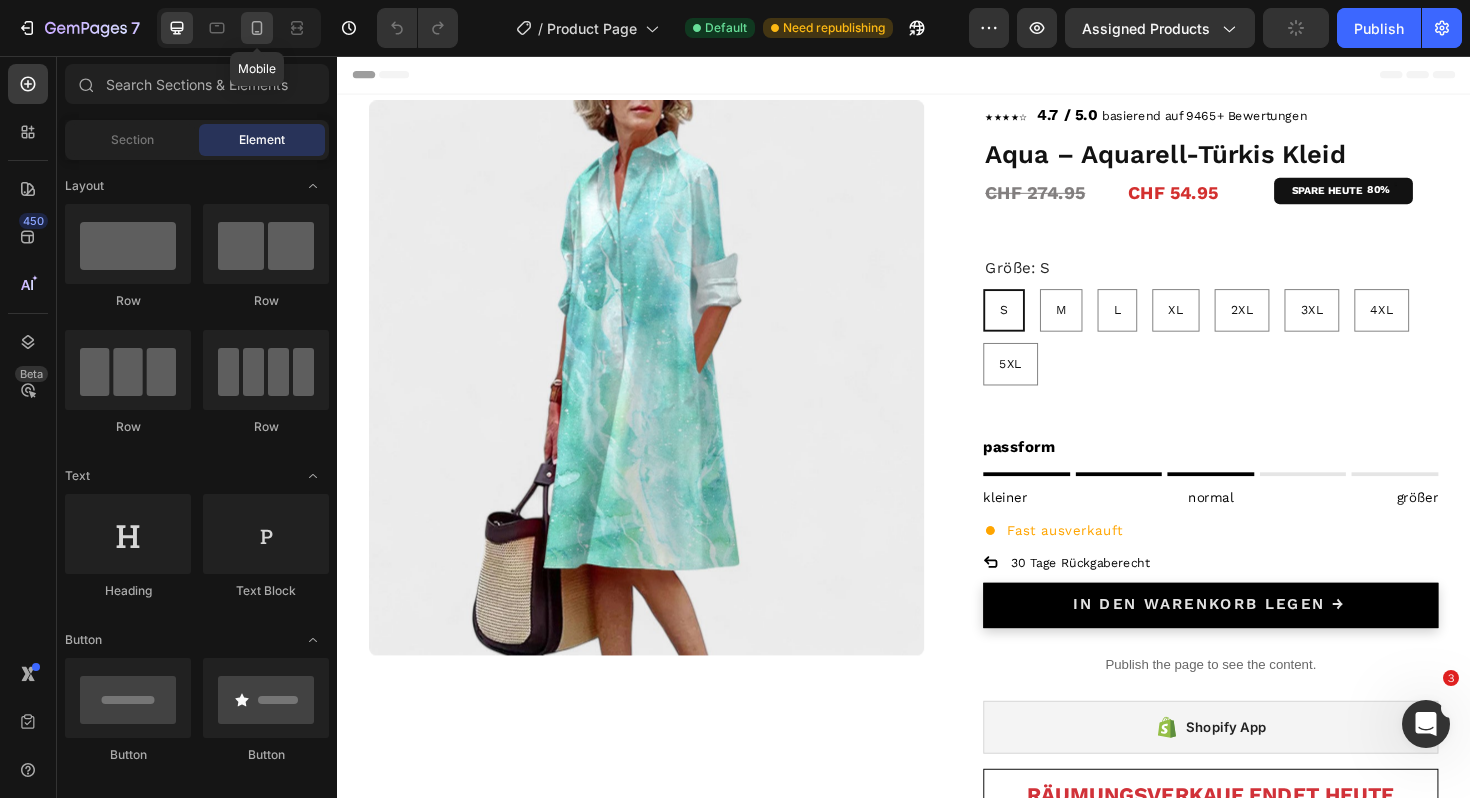 click 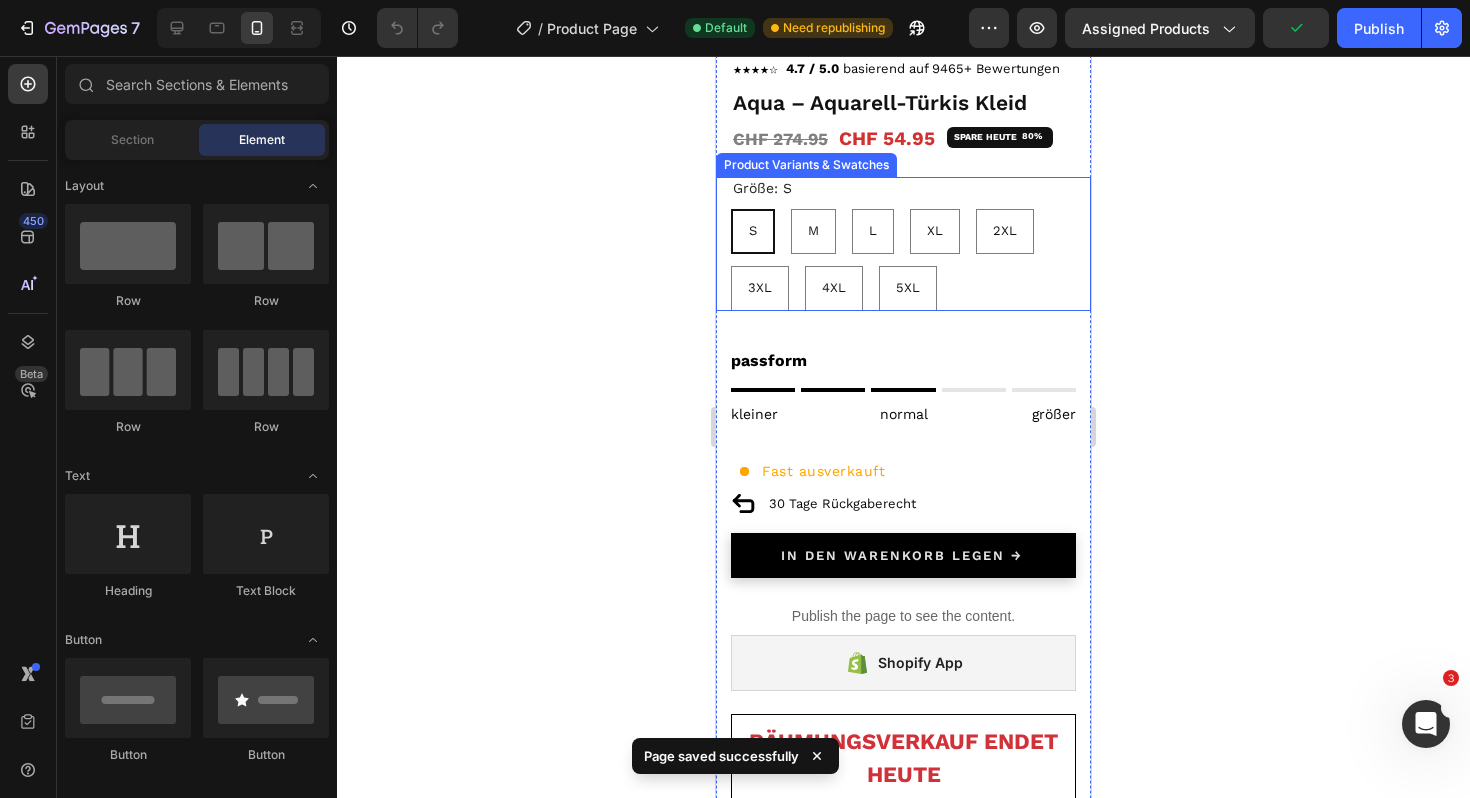 scroll, scrollTop: 454, scrollLeft: 0, axis: vertical 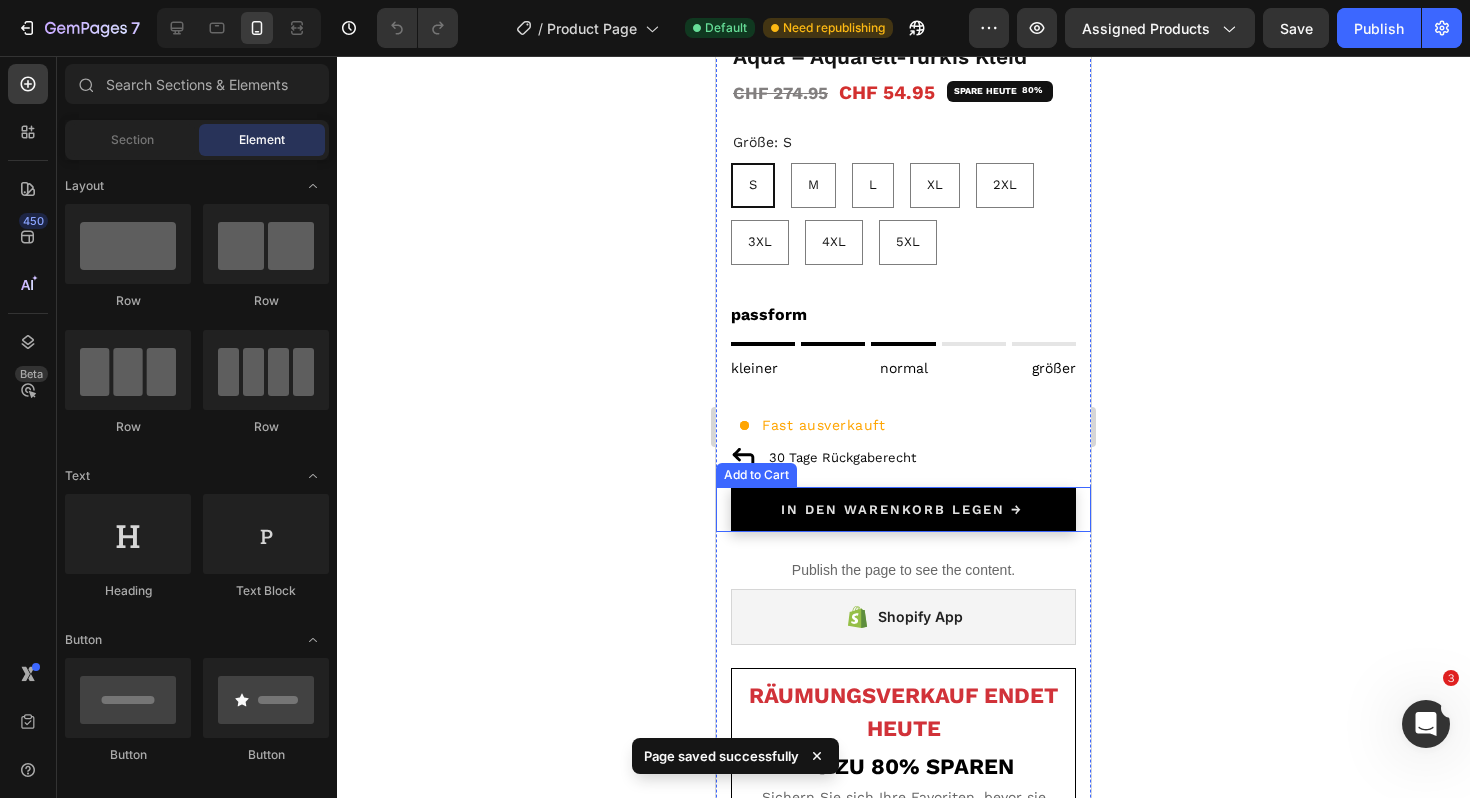 click on "IN DEN WARENKORB LEGEN → Add to Cart" at bounding box center (903, 509) 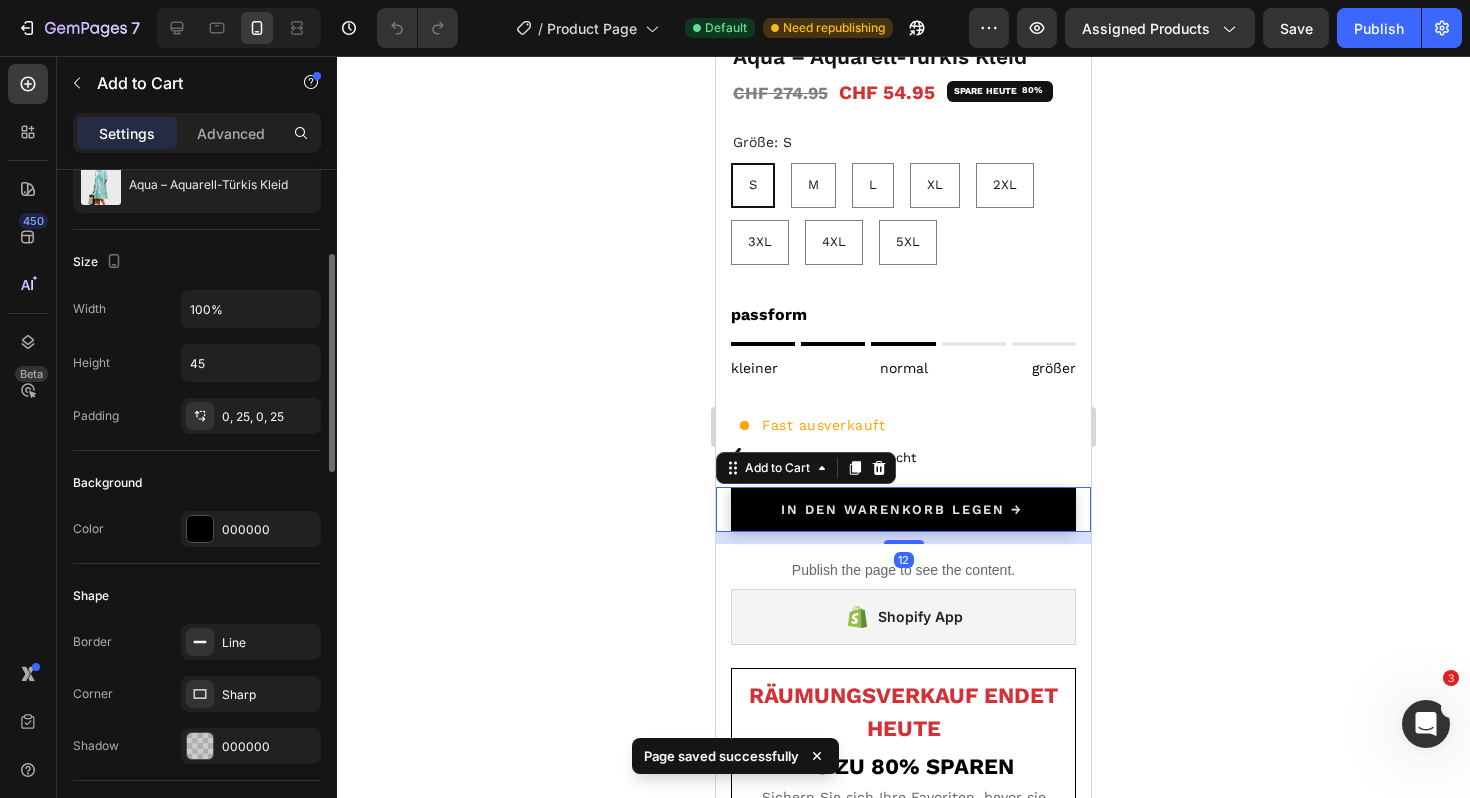 scroll, scrollTop: 226, scrollLeft: 0, axis: vertical 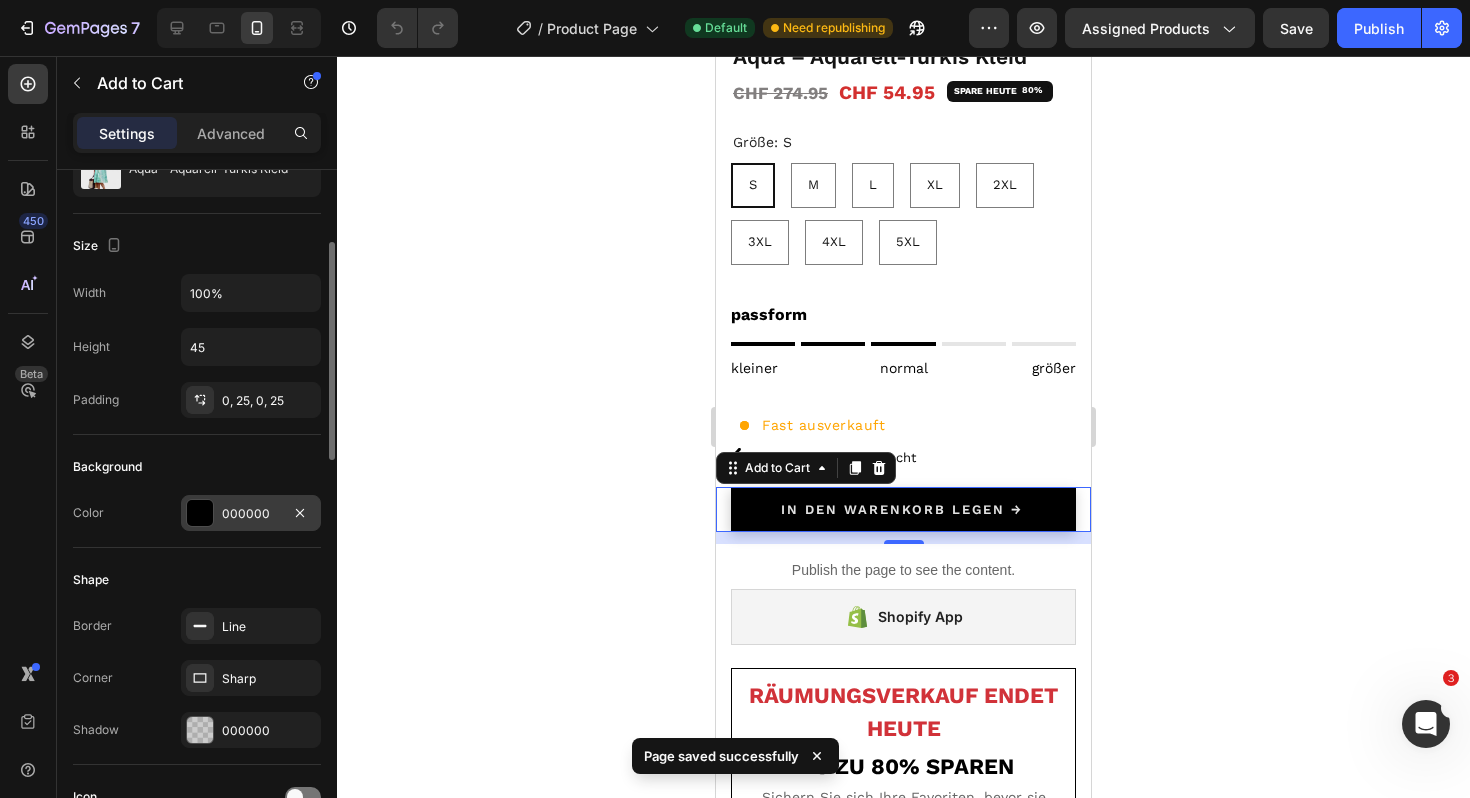click at bounding box center (200, 513) 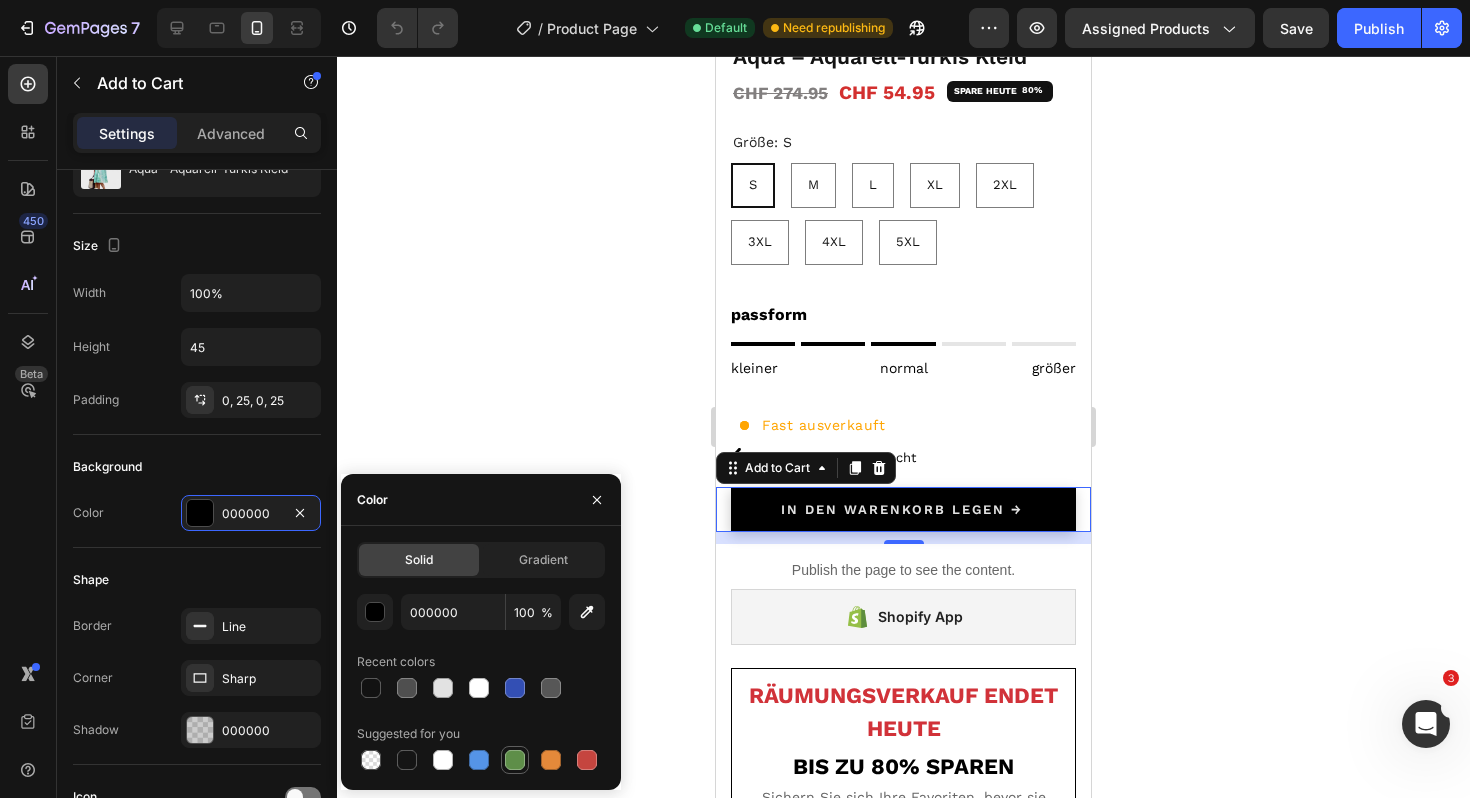 click at bounding box center [515, 760] 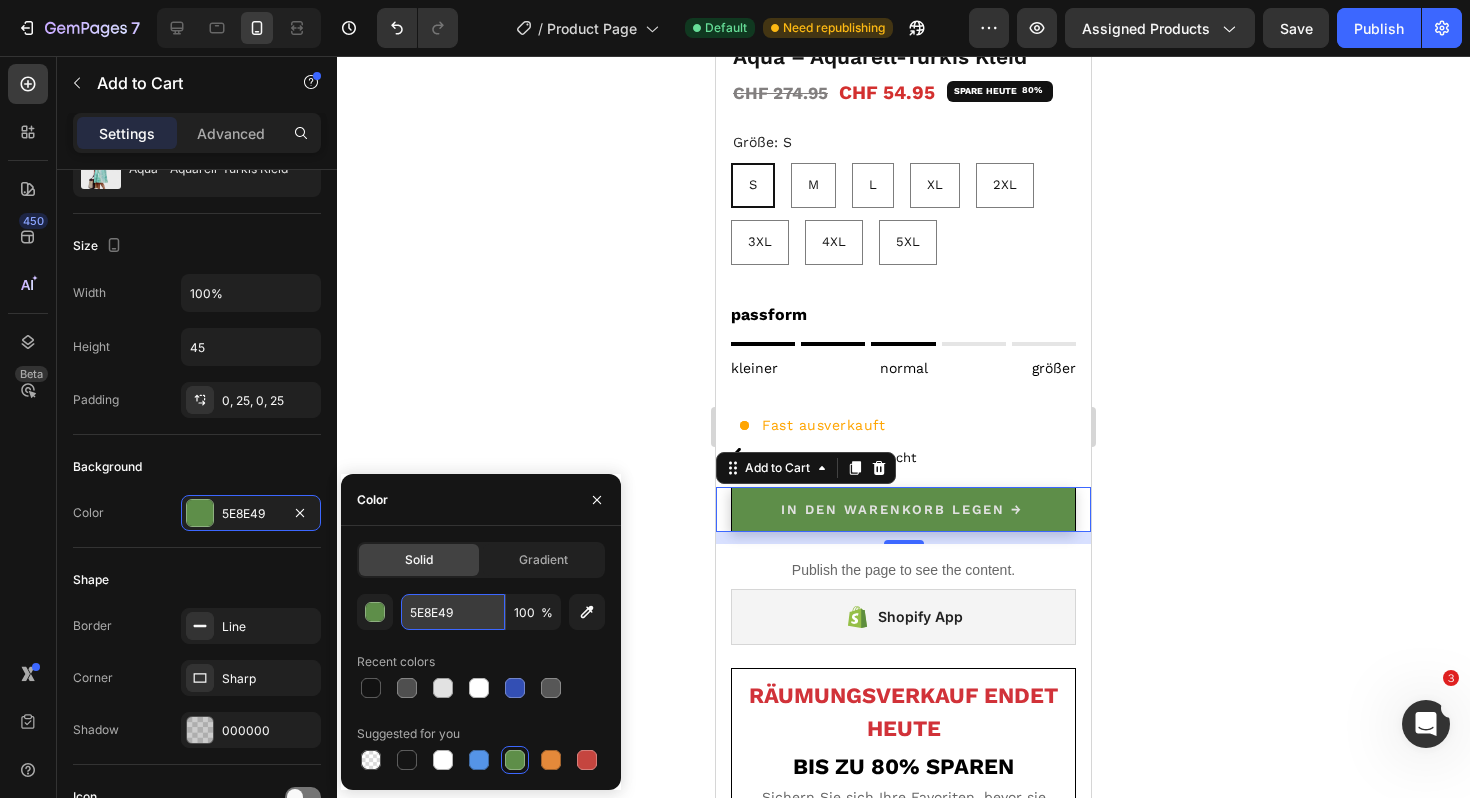 click on "5E8E49" at bounding box center [453, 612] 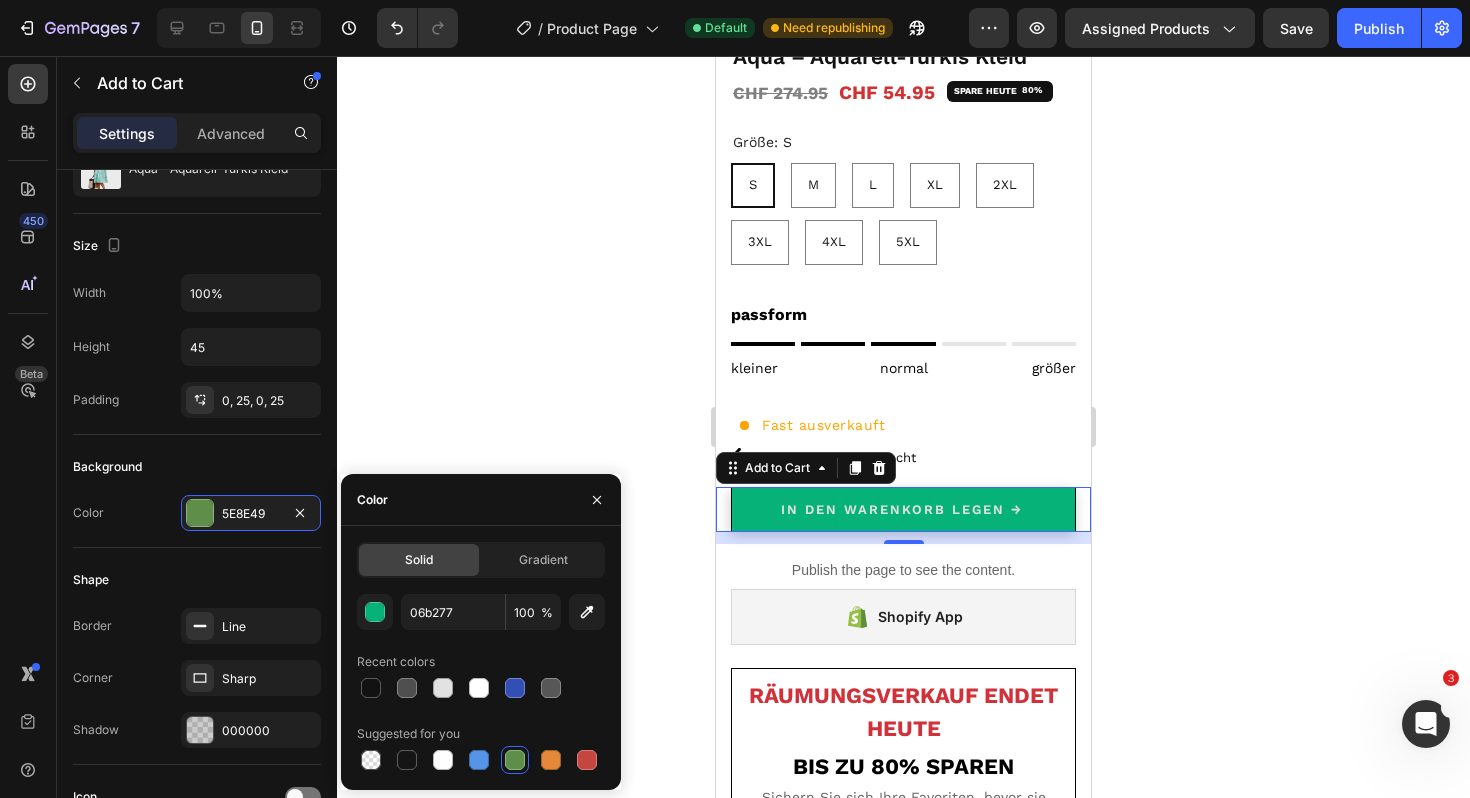 click 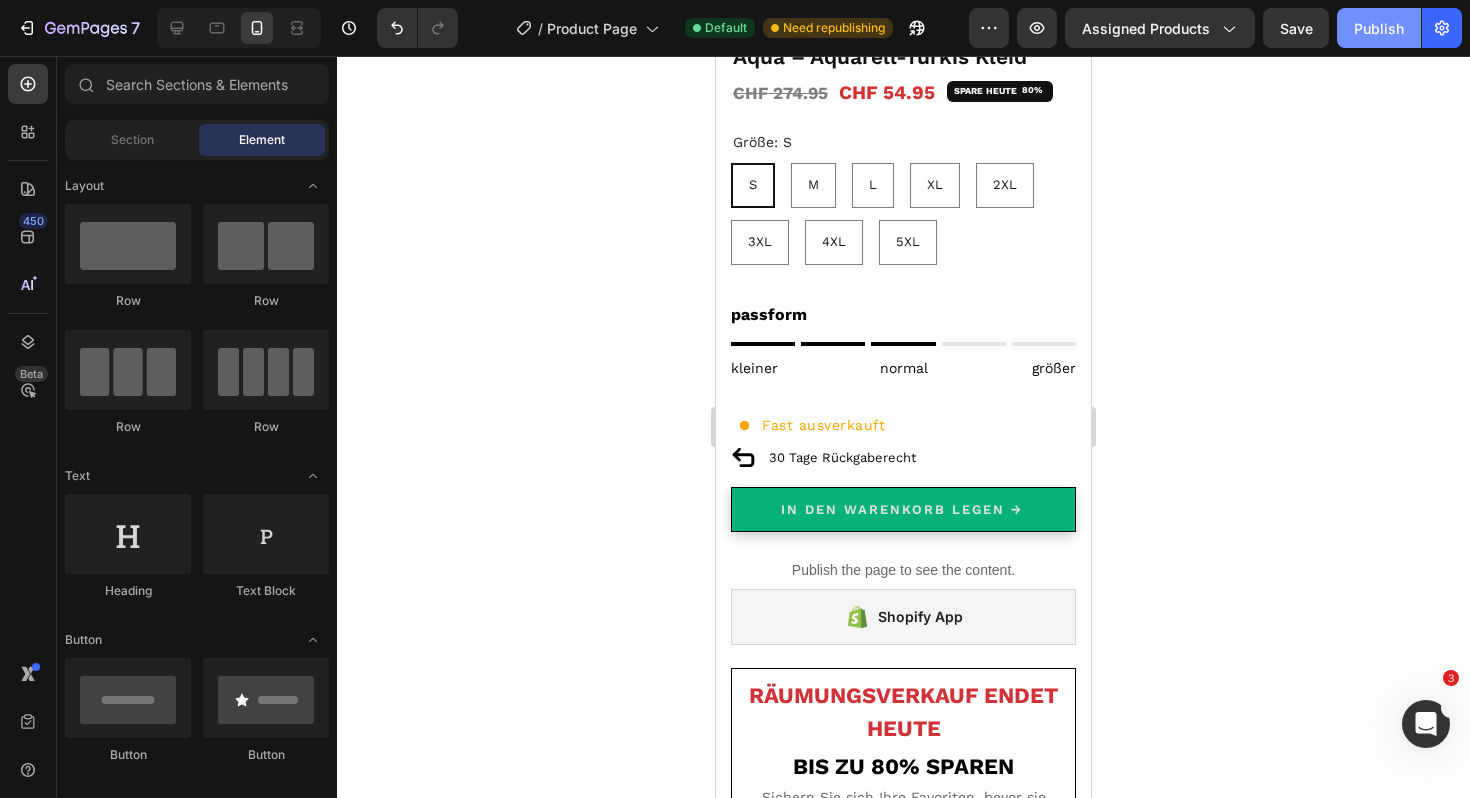 click on "Publish" at bounding box center [1379, 28] 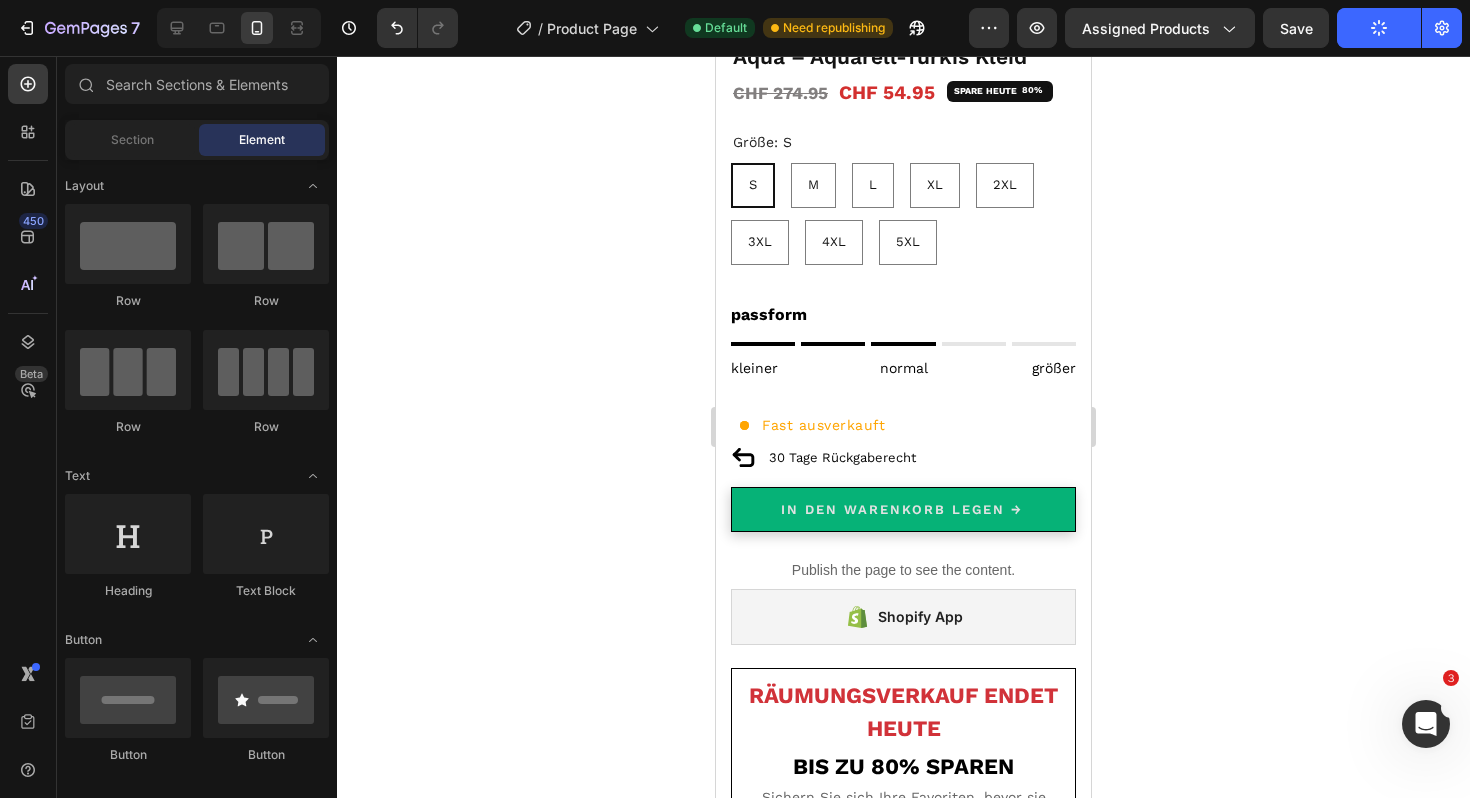 click 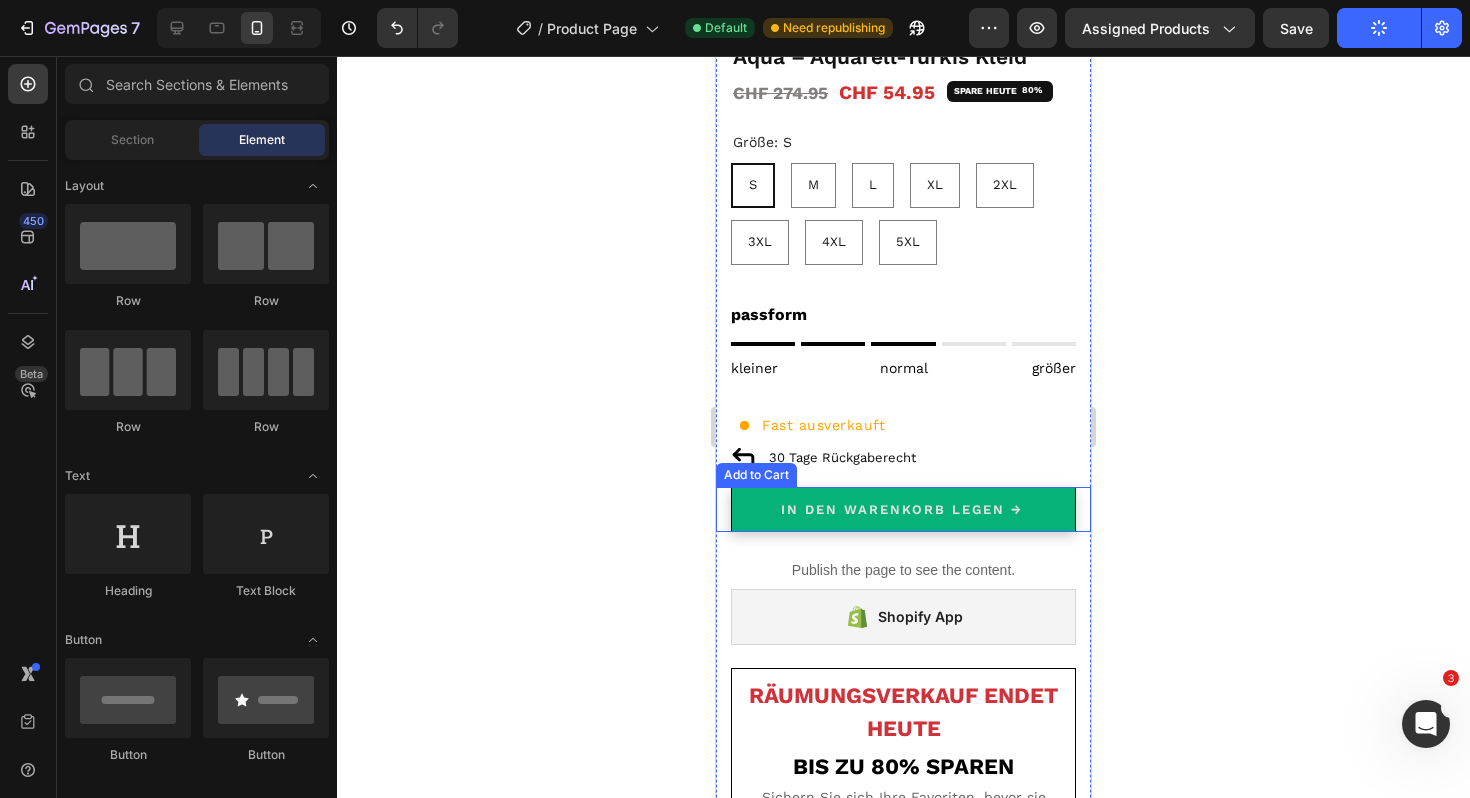 click on "IN DEN WARENKORB LEGEN → Add to Cart" at bounding box center (903, 509) 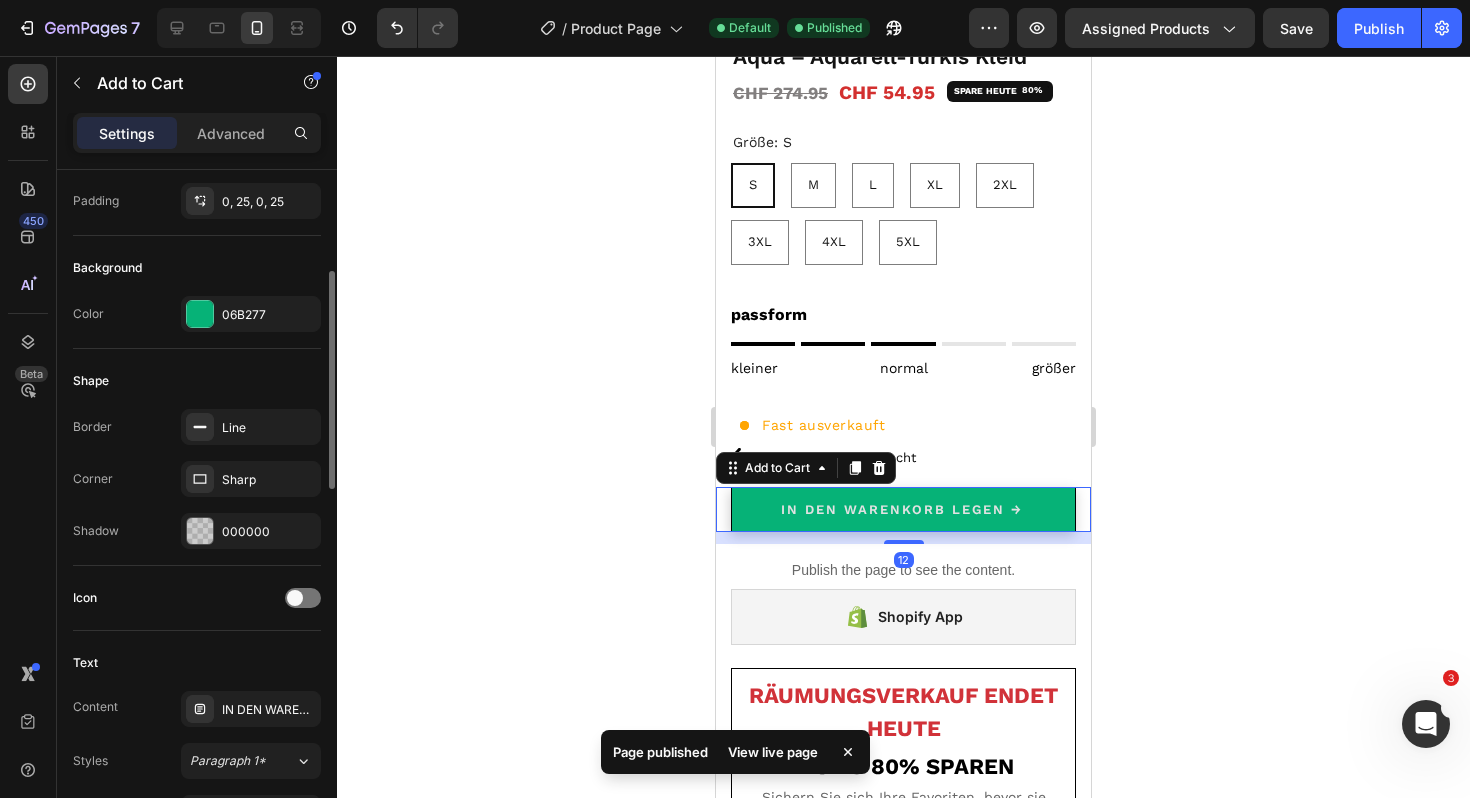 scroll, scrollTop: 432, scrollLeft: 0, axis: vertical 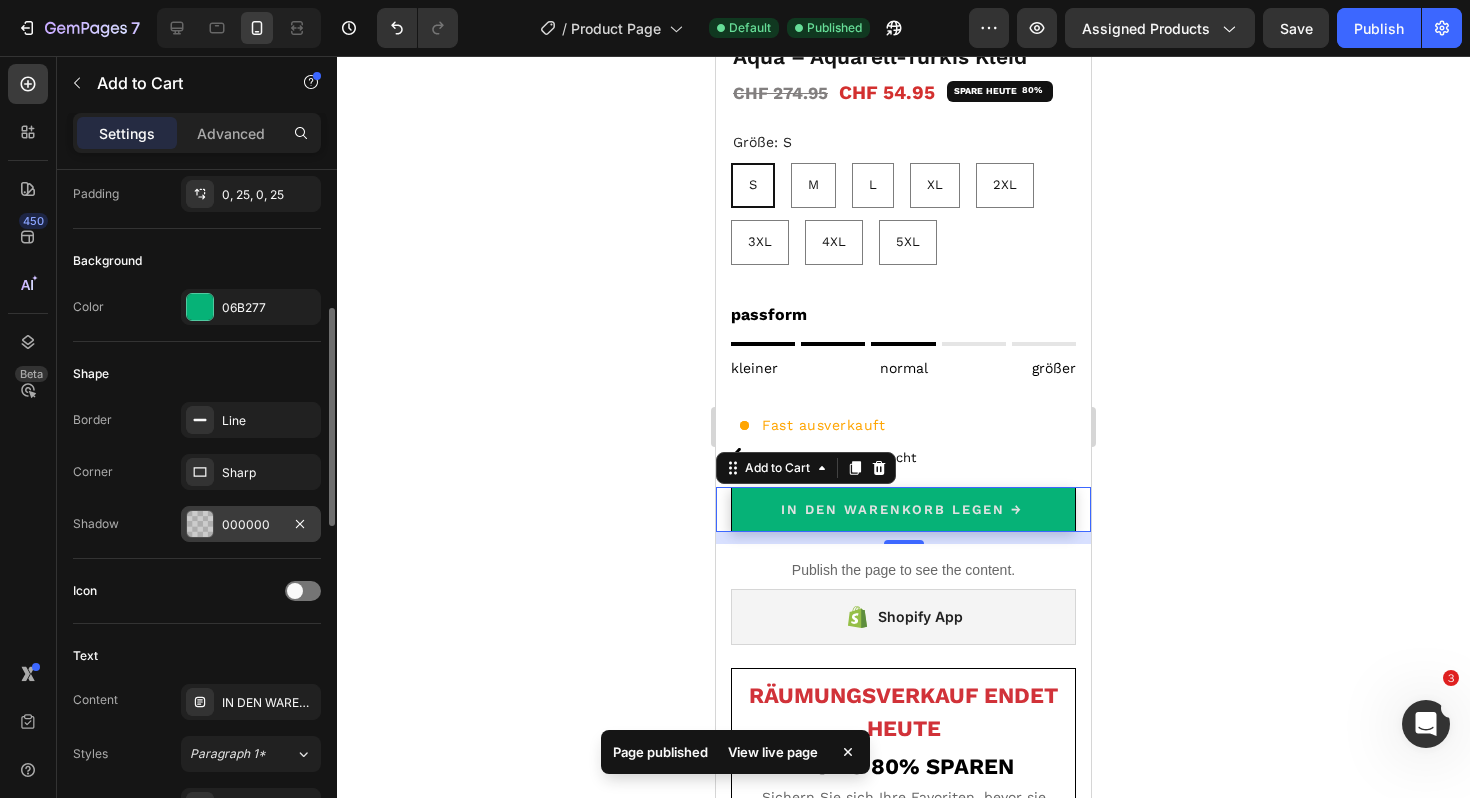 click at bounding box center (200, 524) 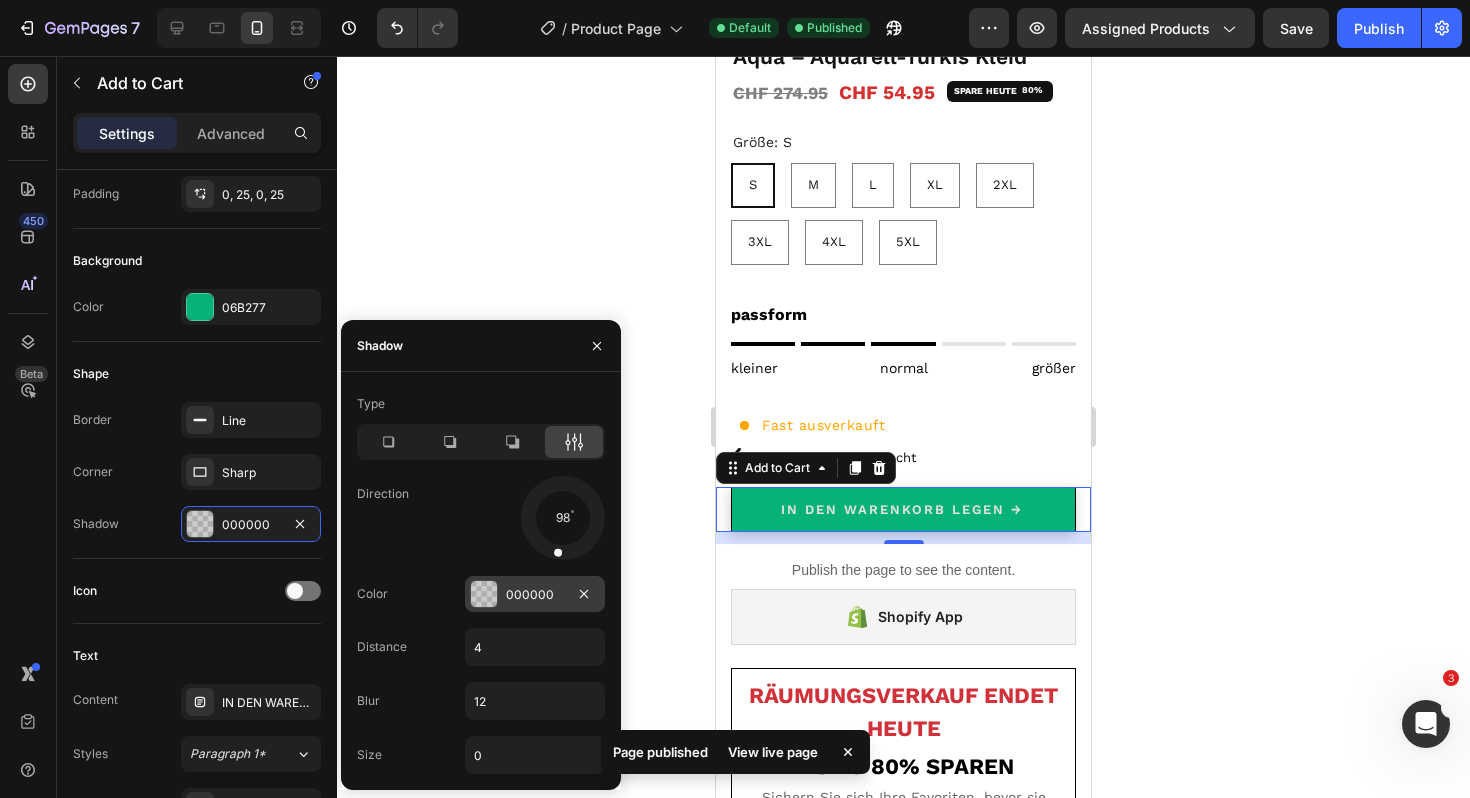 click on "000000" at bounding box center (535, 595) 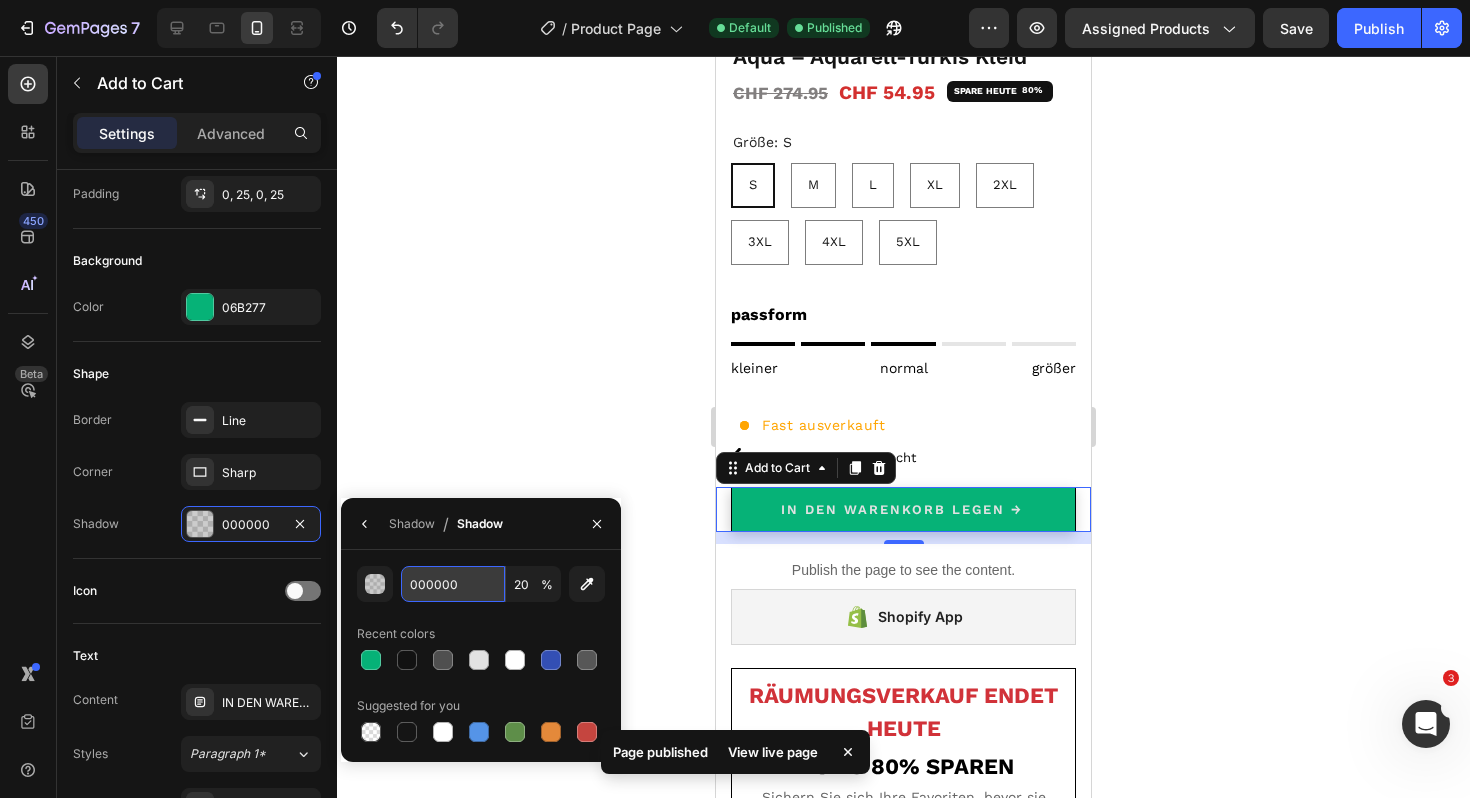 click on "000000" at bounding box center [453, 584] 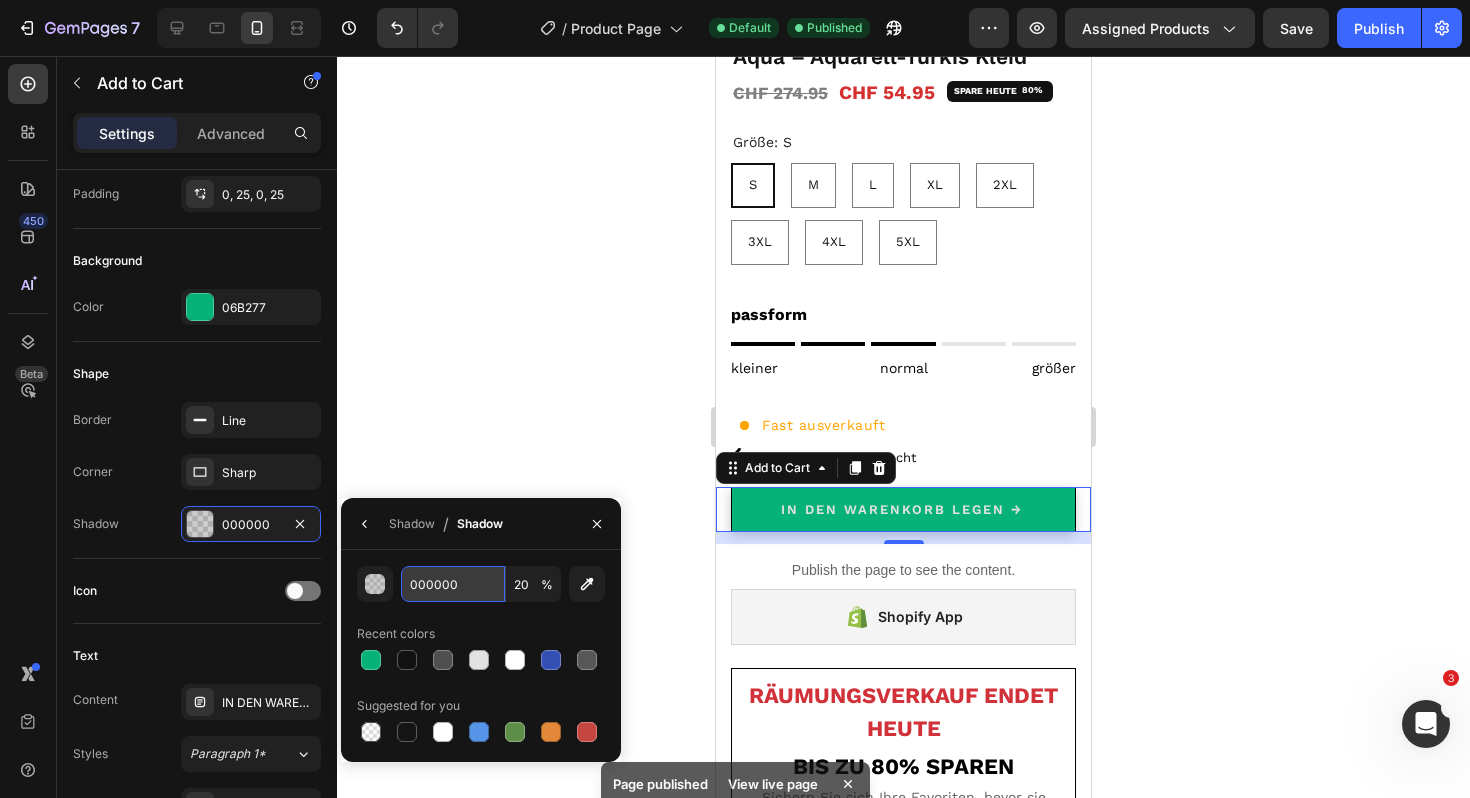 click on "000000" at bounding box center (453, 584) 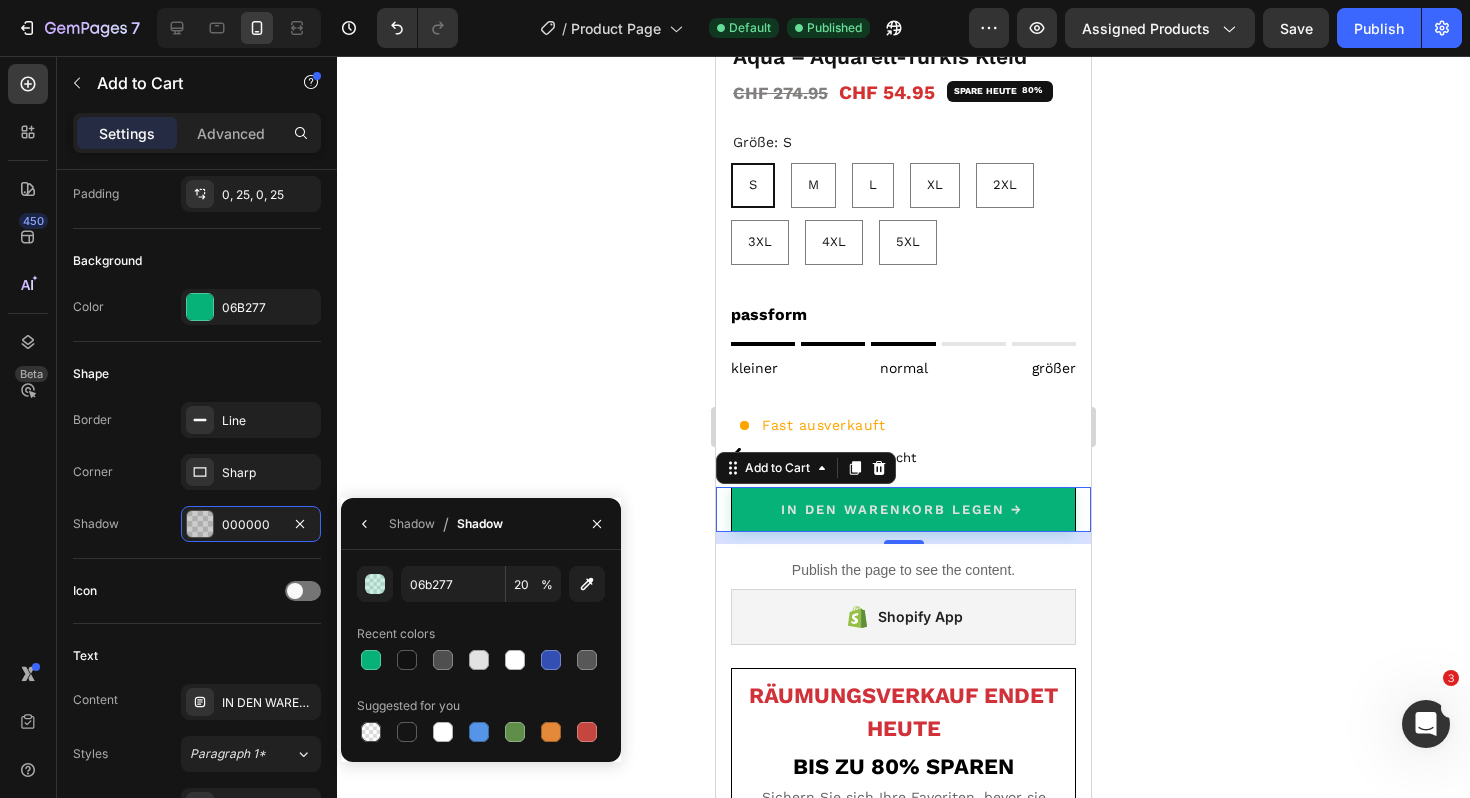 click 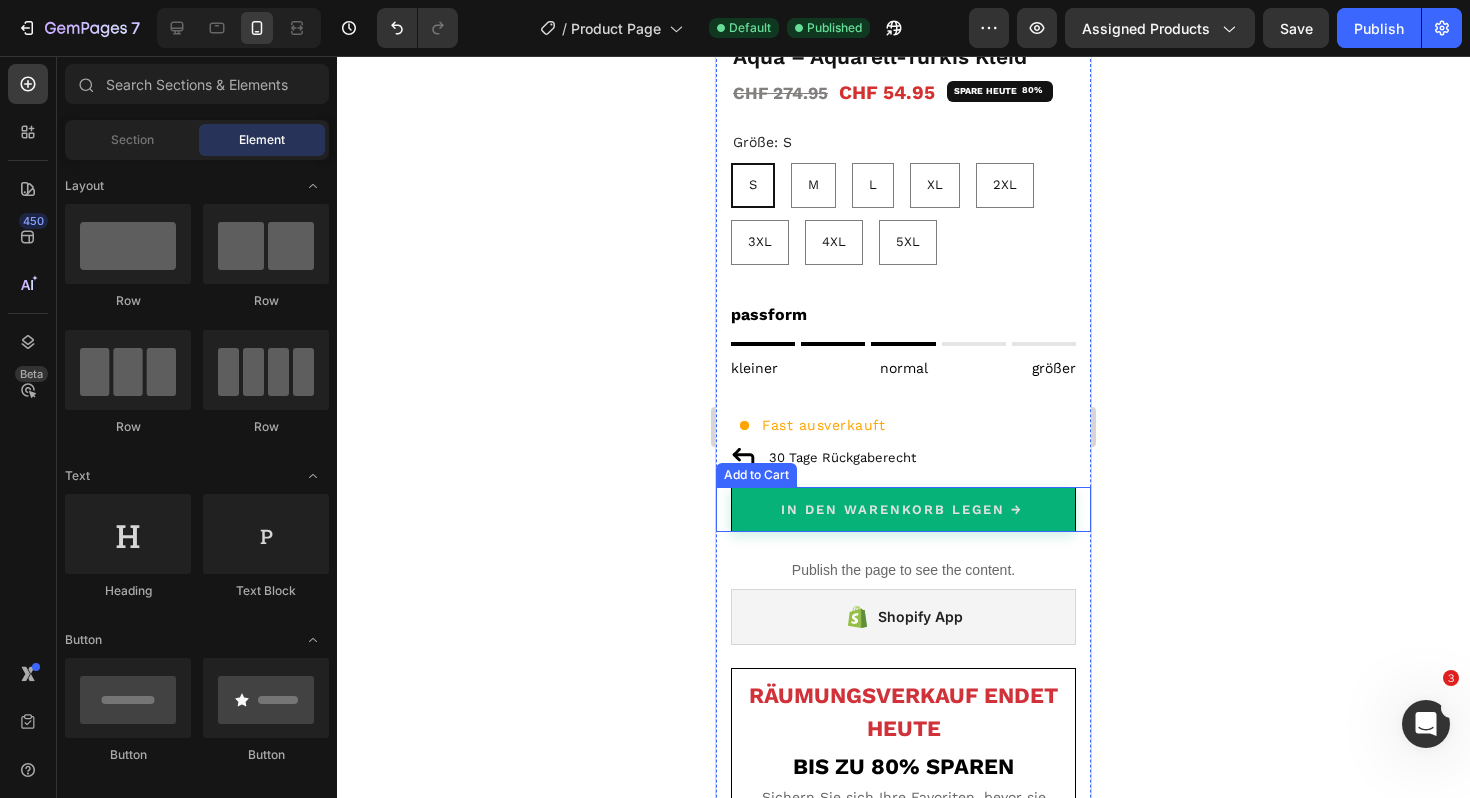 click on "IN DEN WARENKORB LEGEN → Add to Cart" at bounding box center (903, 509) 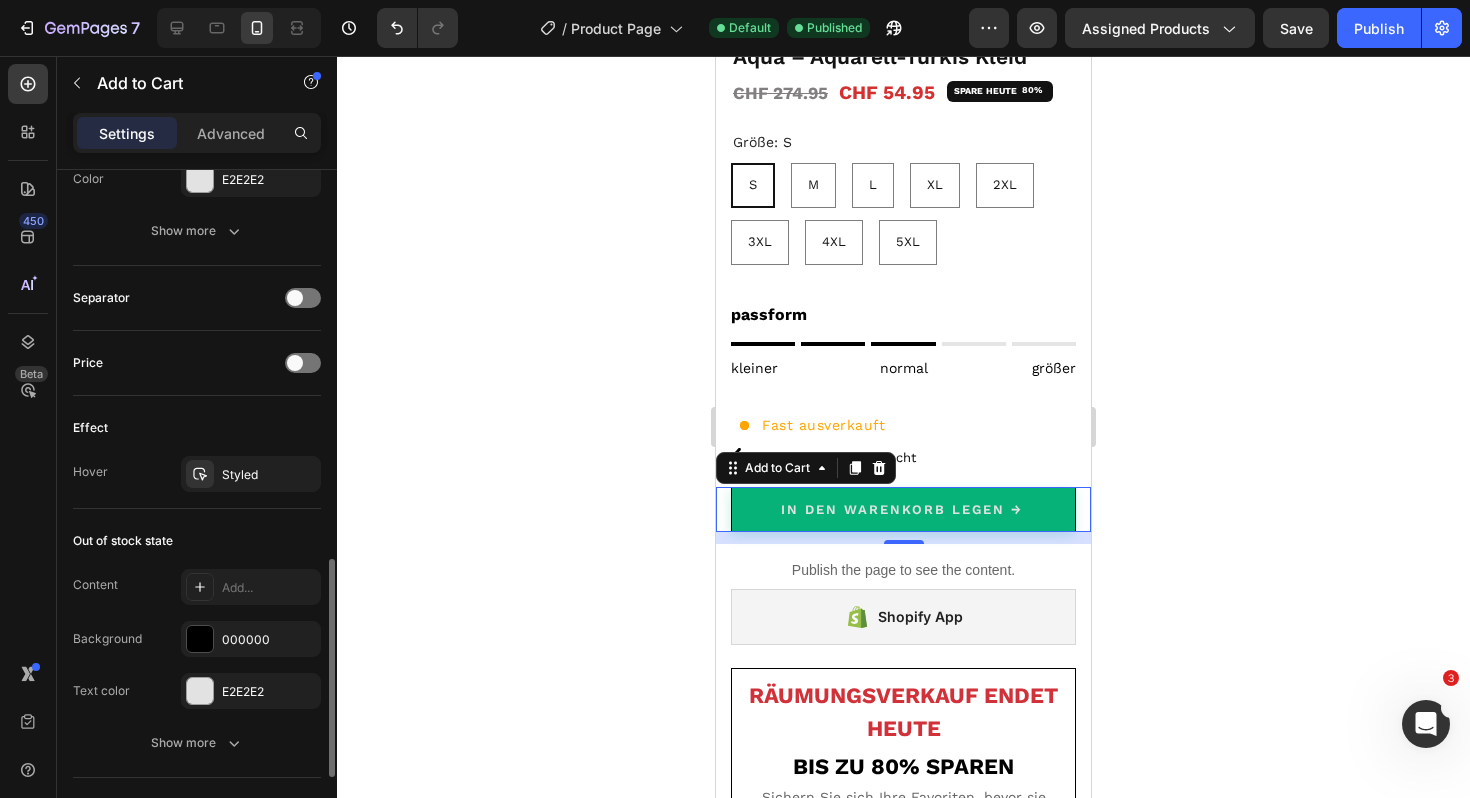 scroll, scrollTop: 1217, scrollLeft: 0, axis: vertical 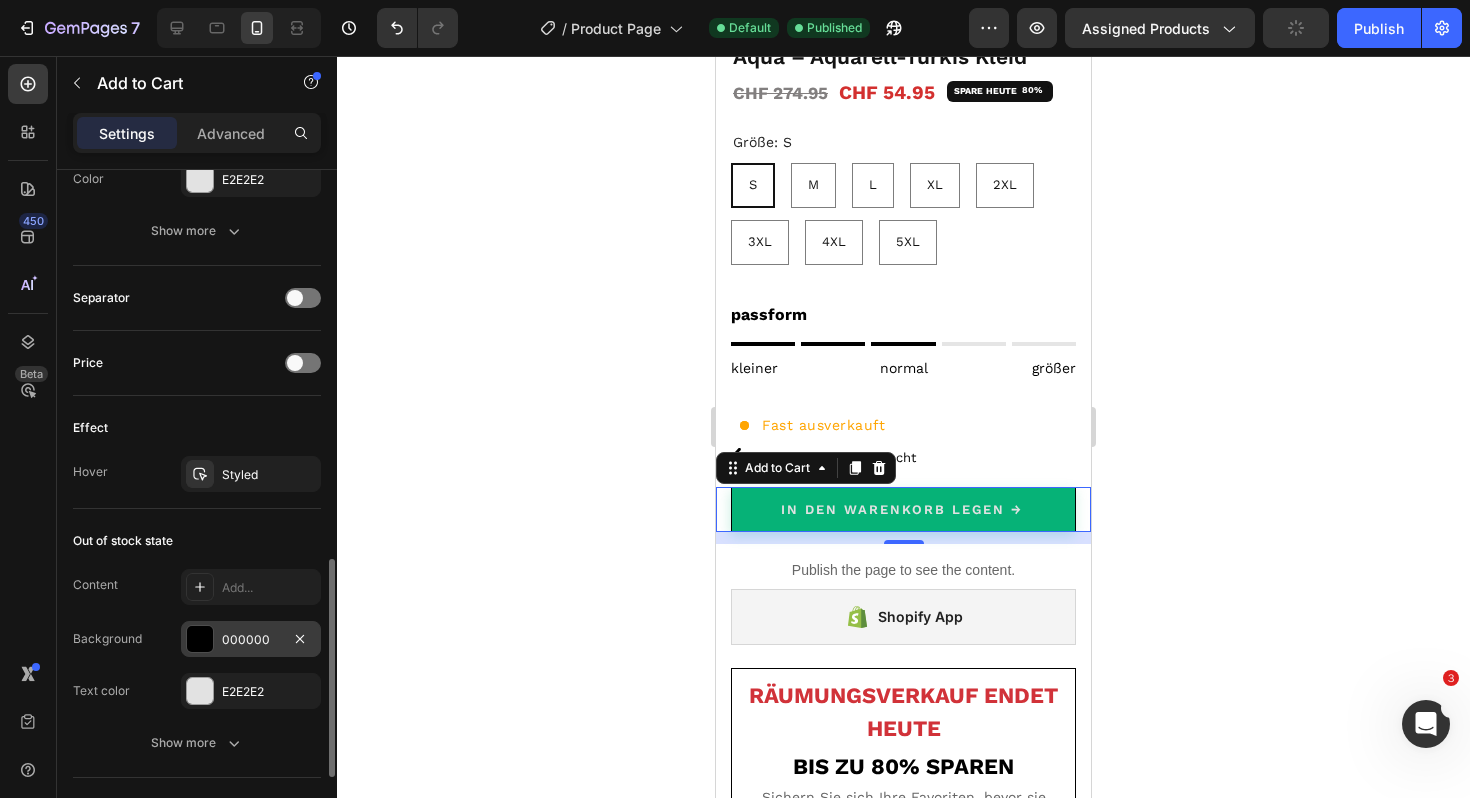 click at bounding box center (200, 639) 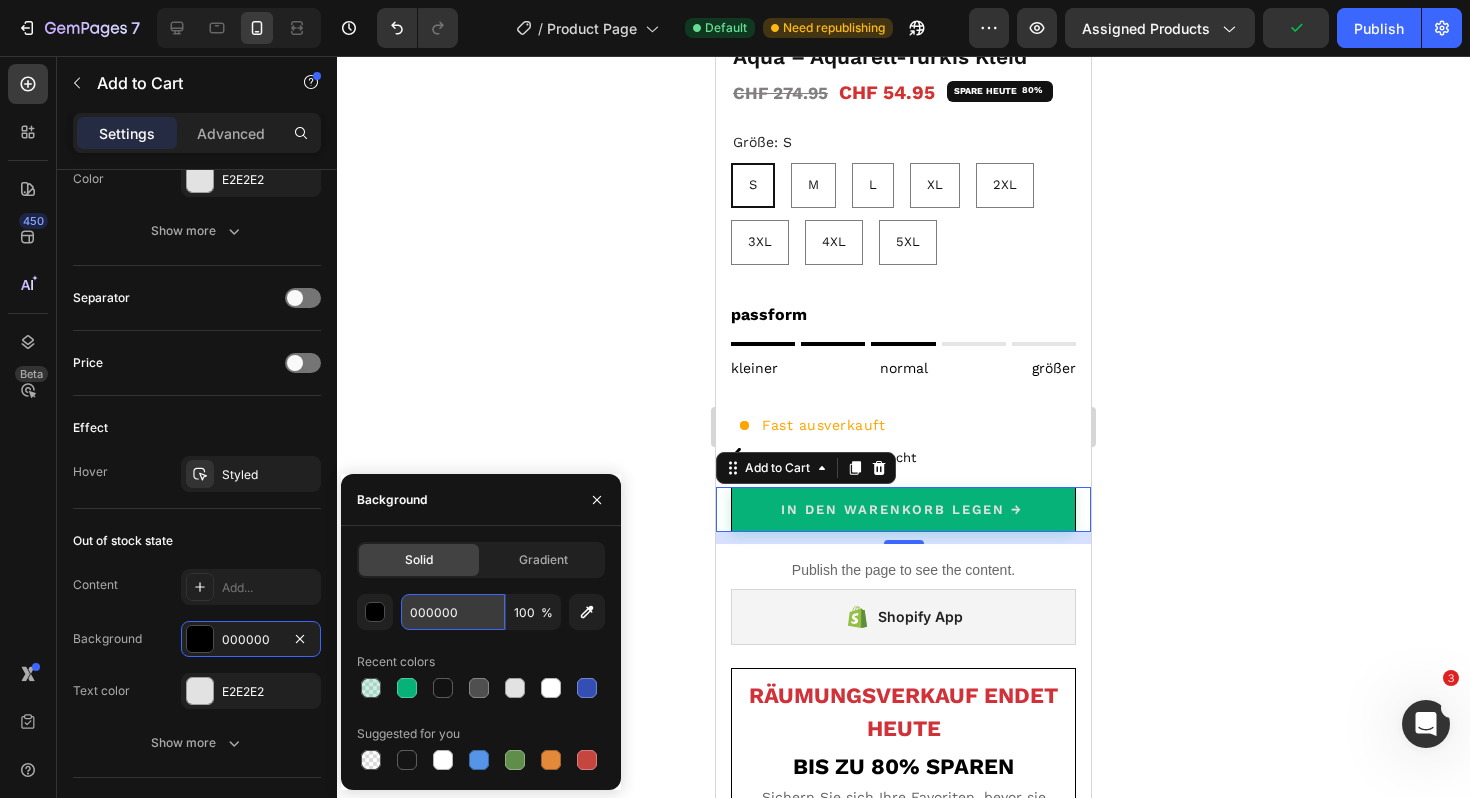 click on "000000" at bounding box center (453, 612) 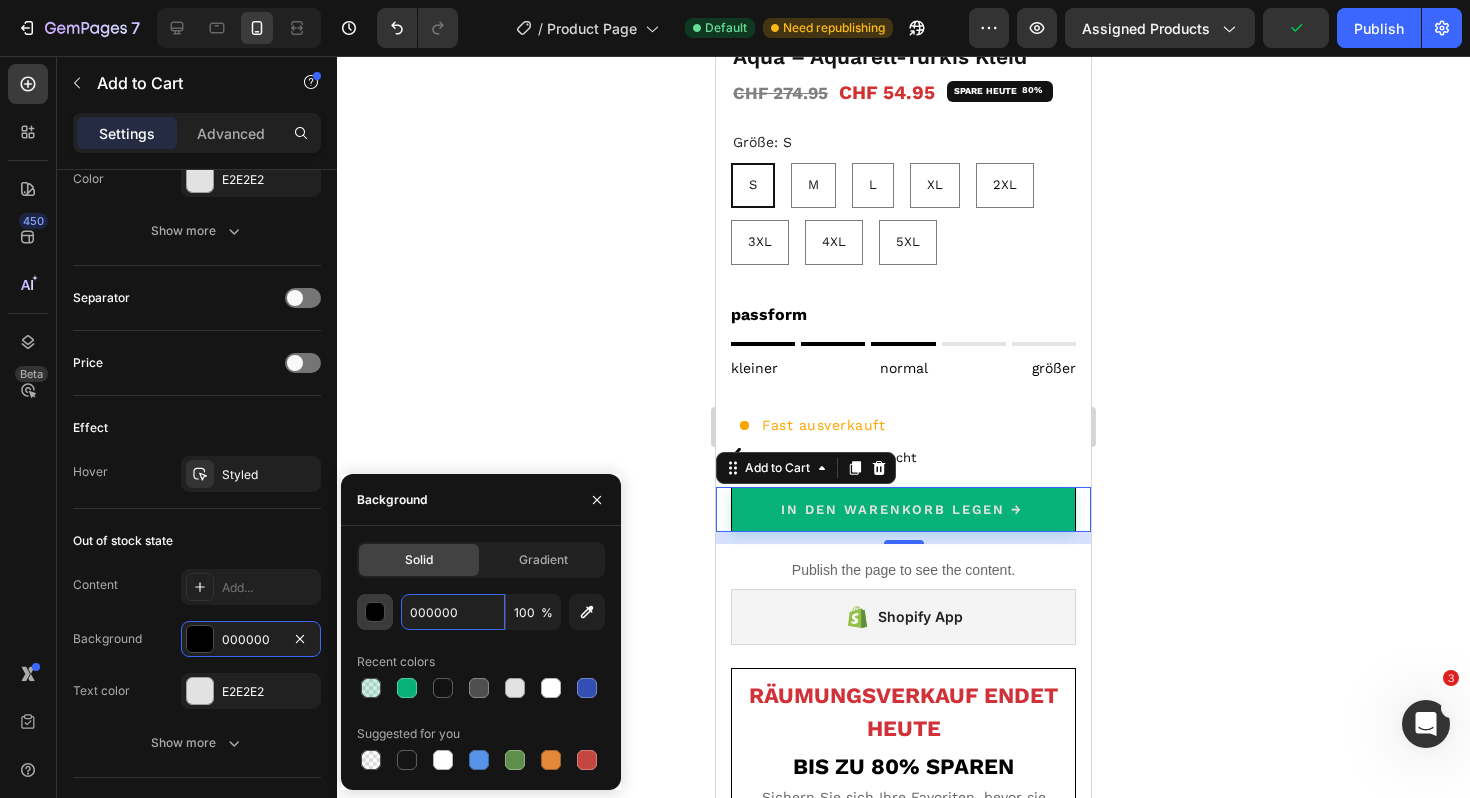 drag, startPoint x: 461, startPoint y: 612, endPoint x: 380, endPoint y: 612, distance: 81 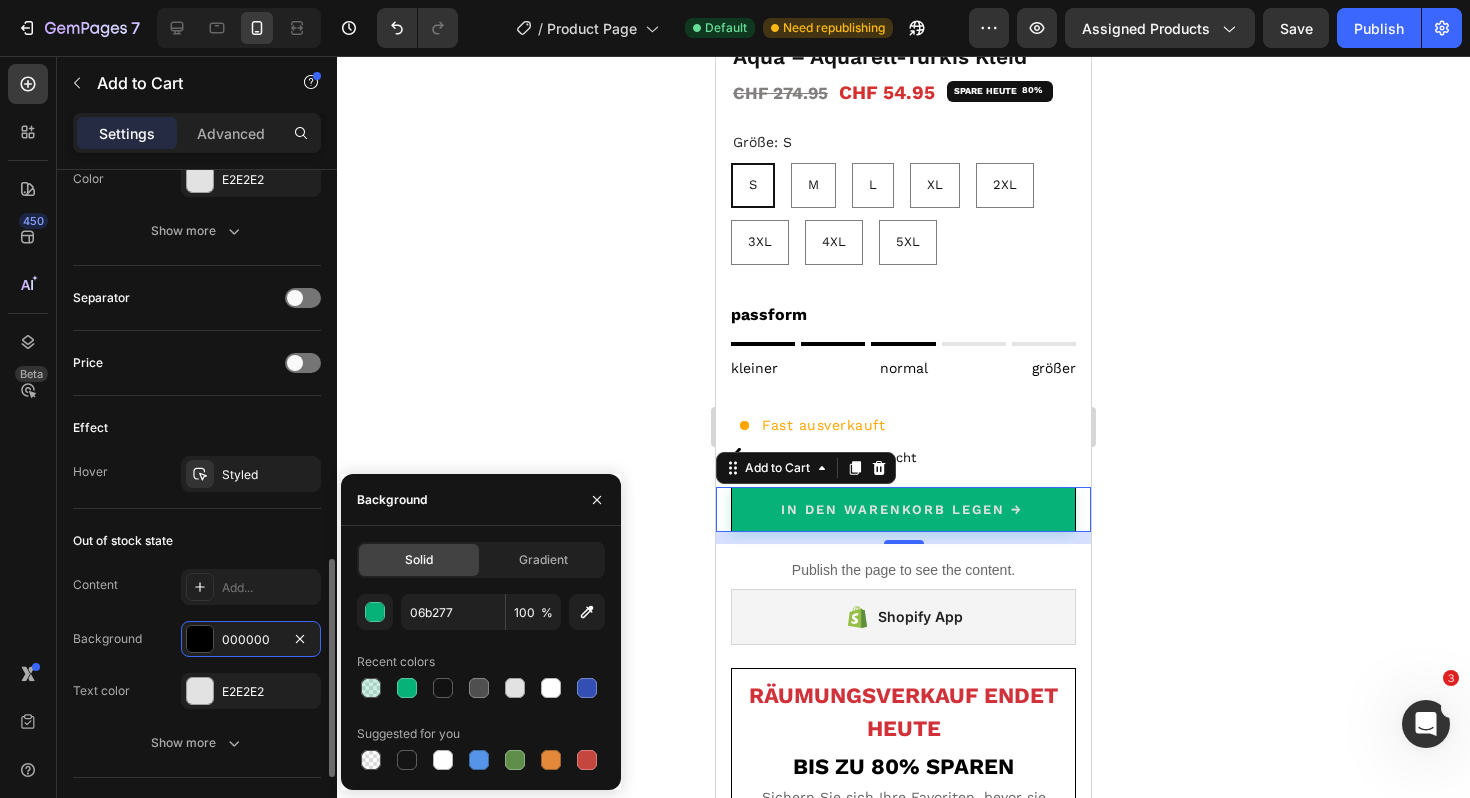 click on "Content Add... Background 000000 Text color E2E2E2" at bounding box center [197, 639] 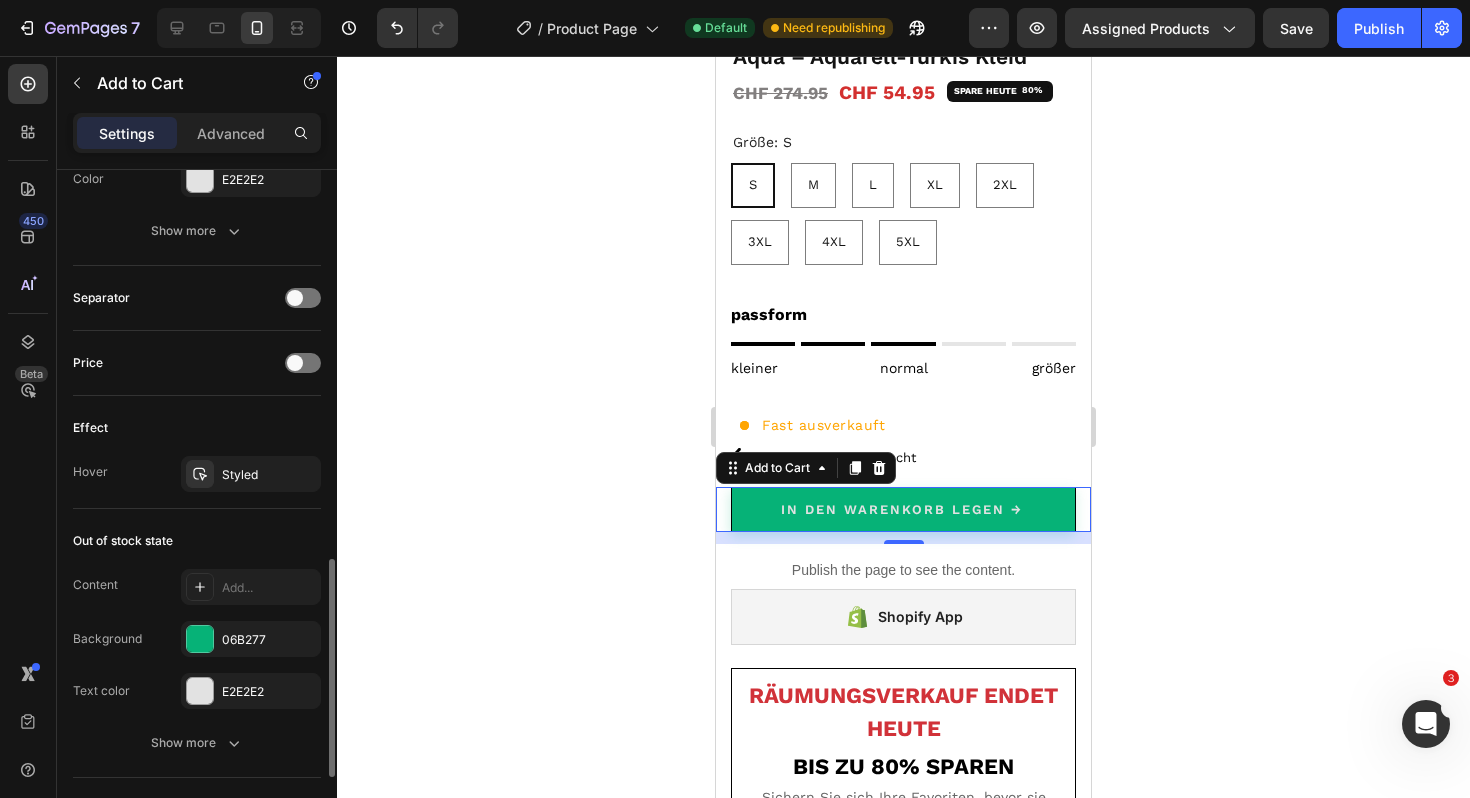 click on "Content Add... Background 06B277 Text color E2E2E2" at bounding box center (197, 639) 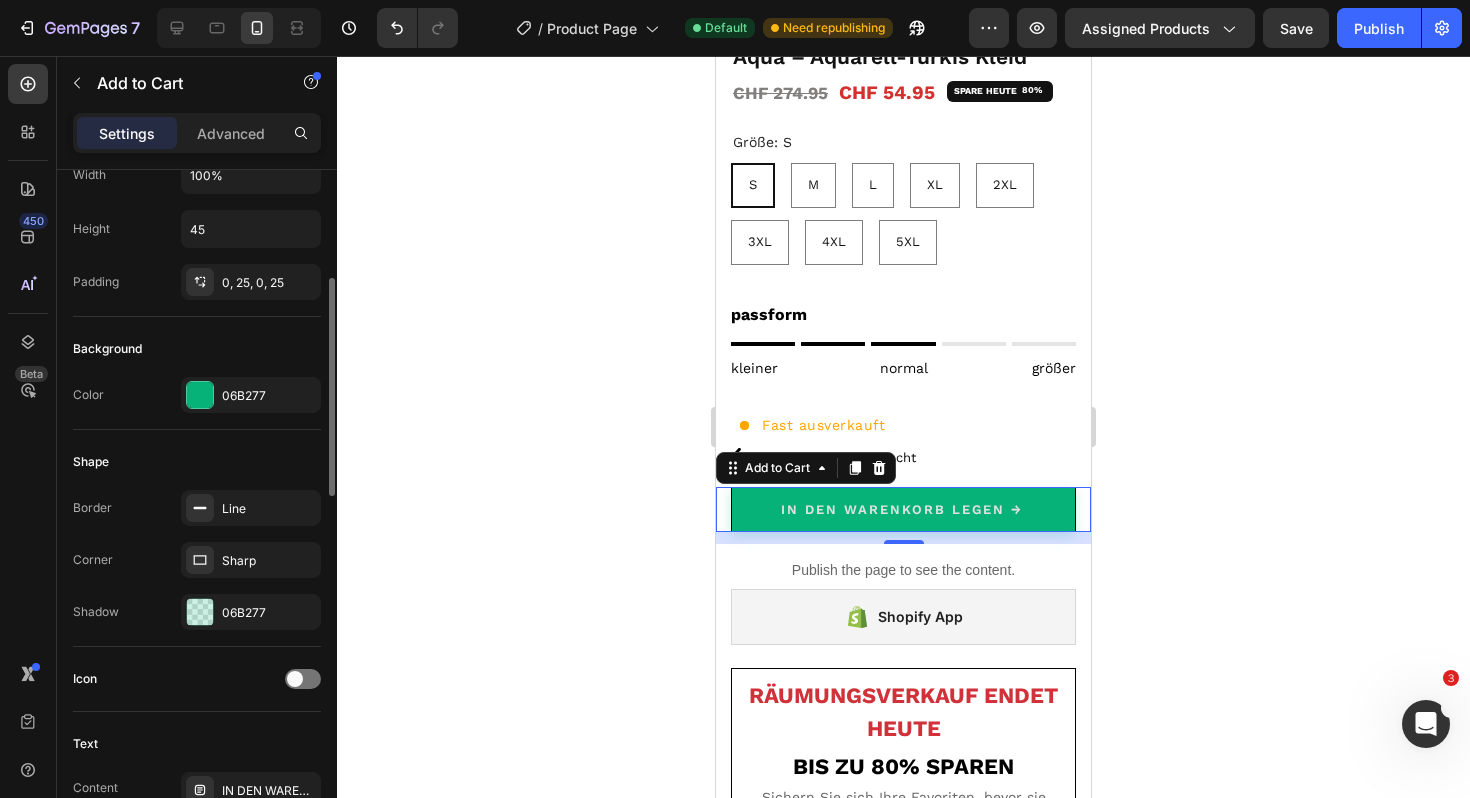 scroll, scrollTop: 343, scrollLeft: 0, axis: vertical 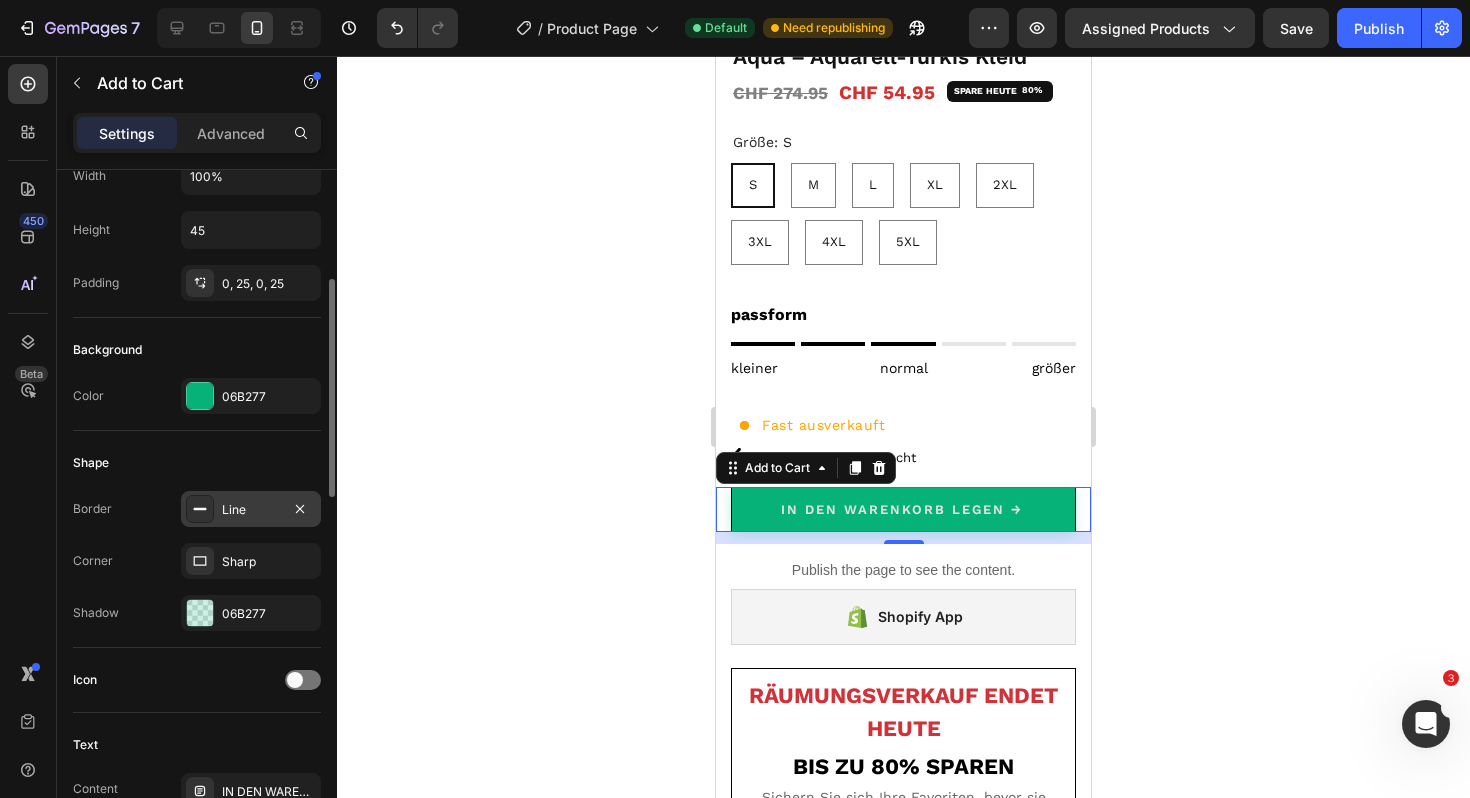 click 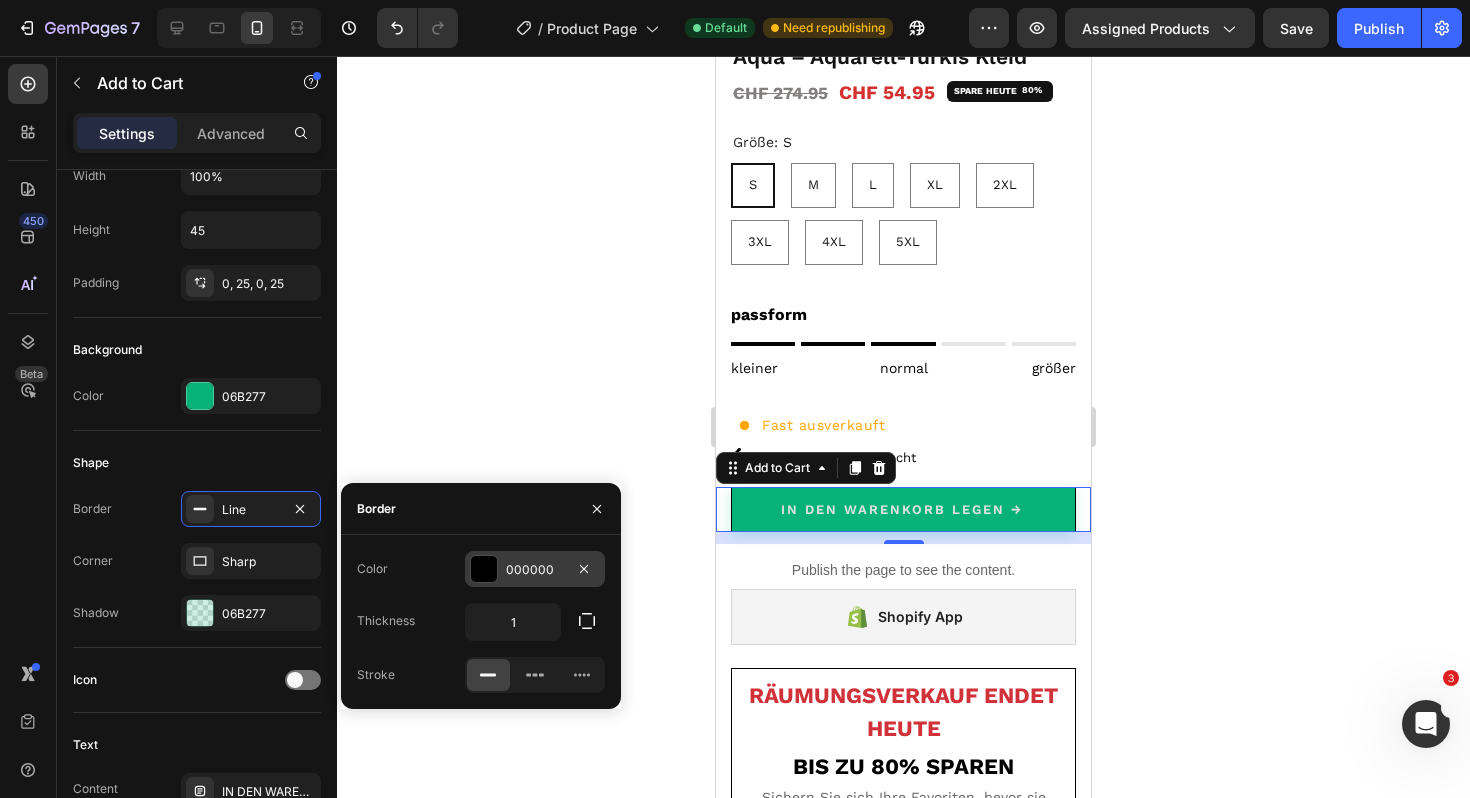 click on "000000" at bounding box center [535, 570] 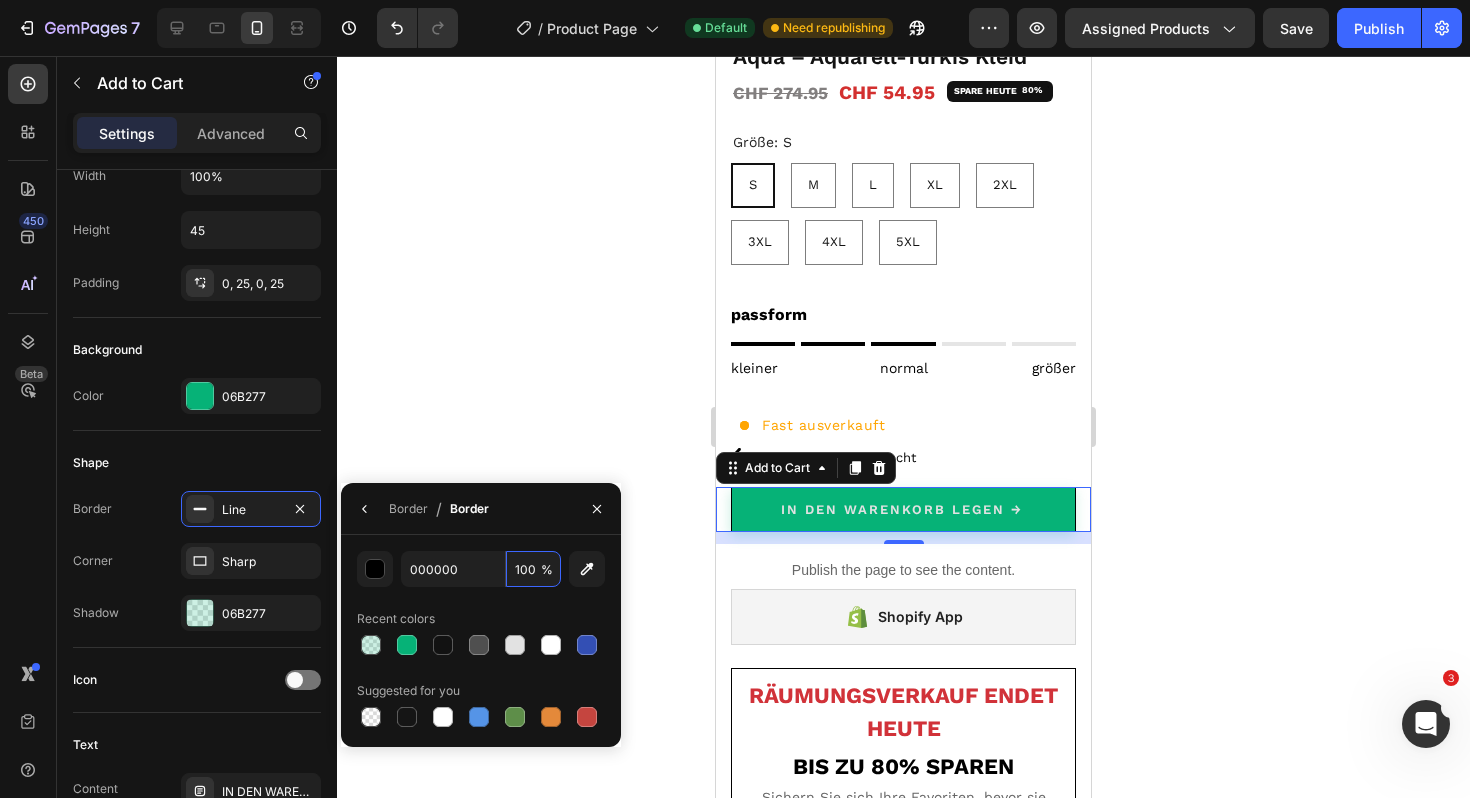 click on "100" at bounding box center (0, 0) 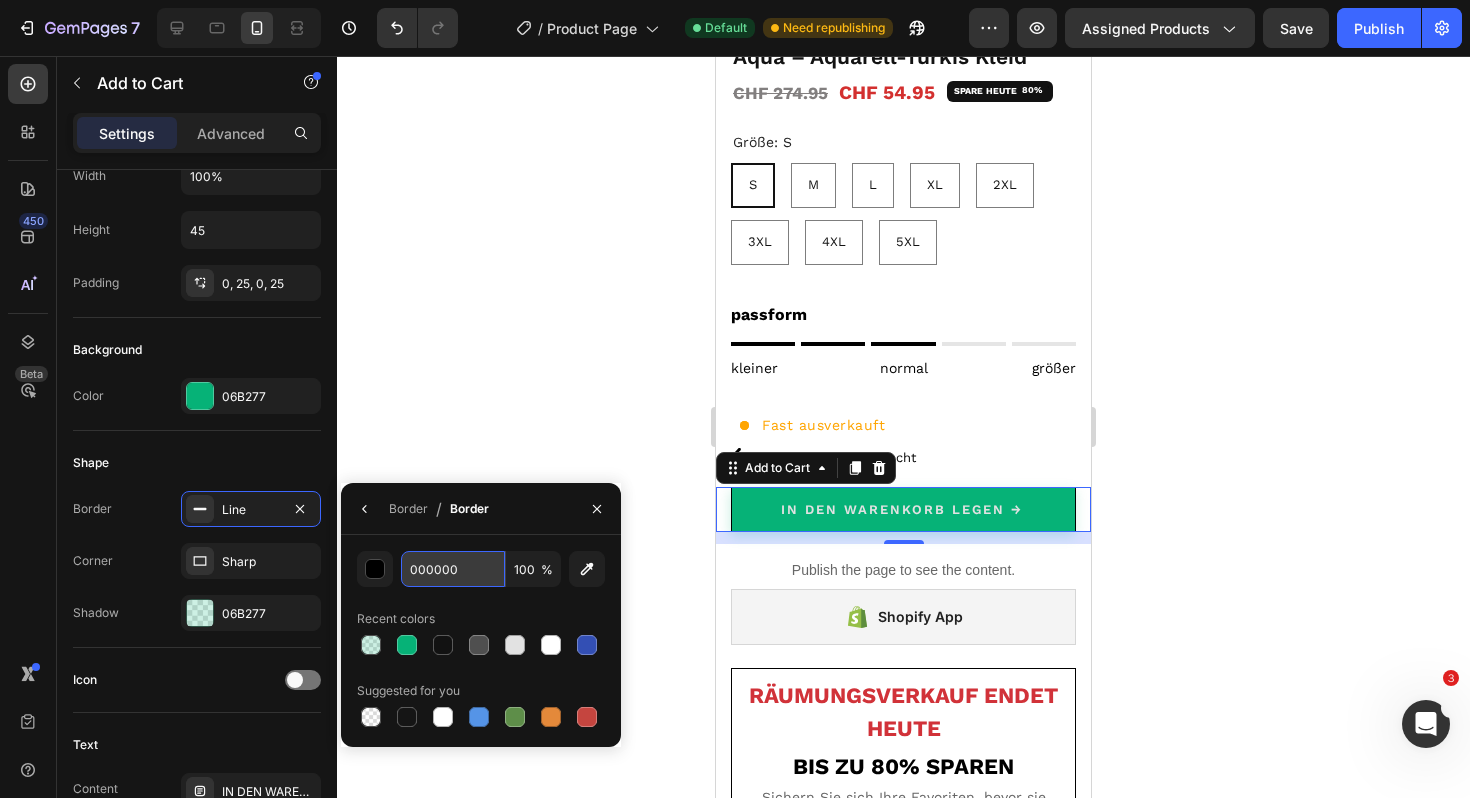 click on "000000" at bounding box center (0, 0) 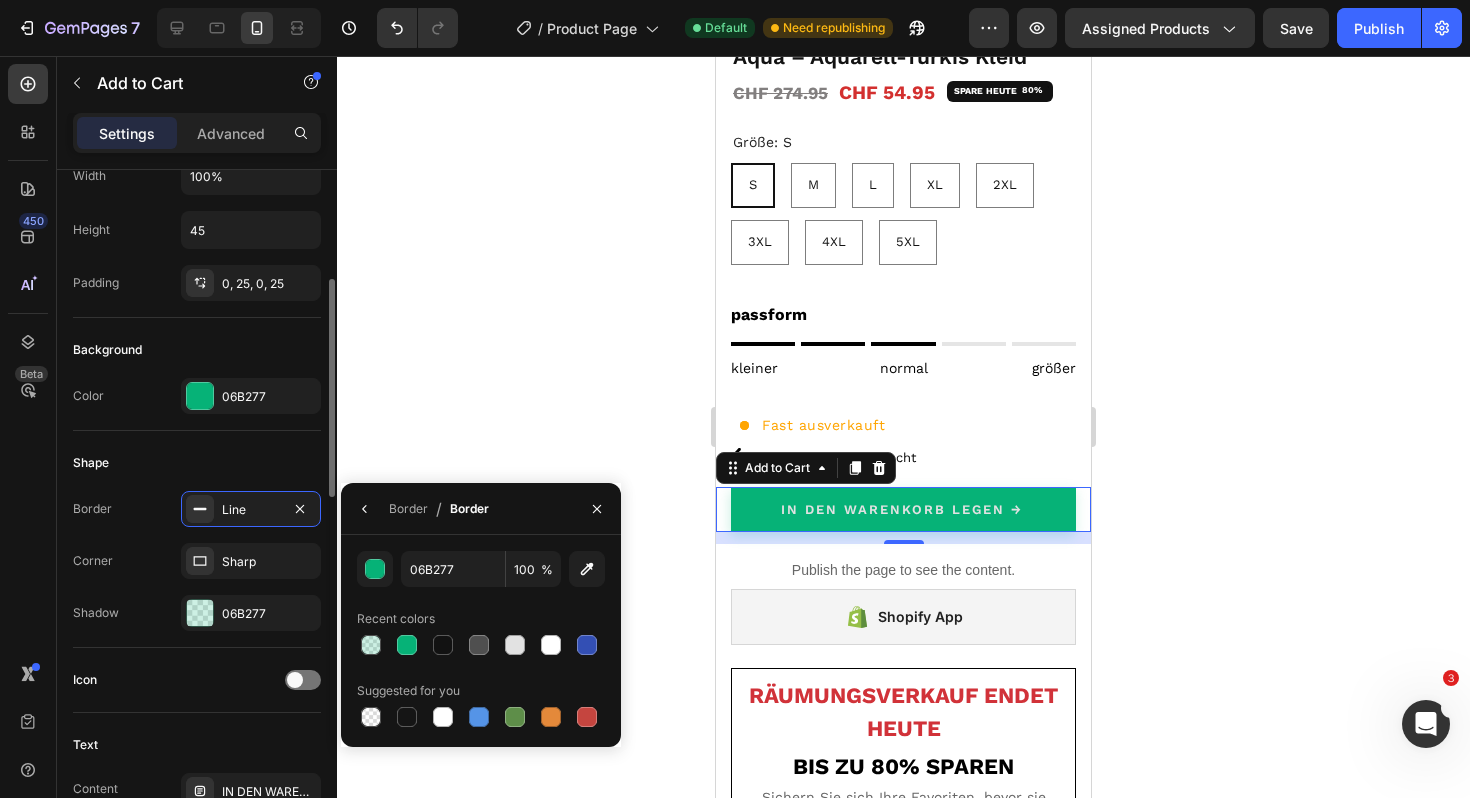 click on "Corner" at bounding box center [93, 561] 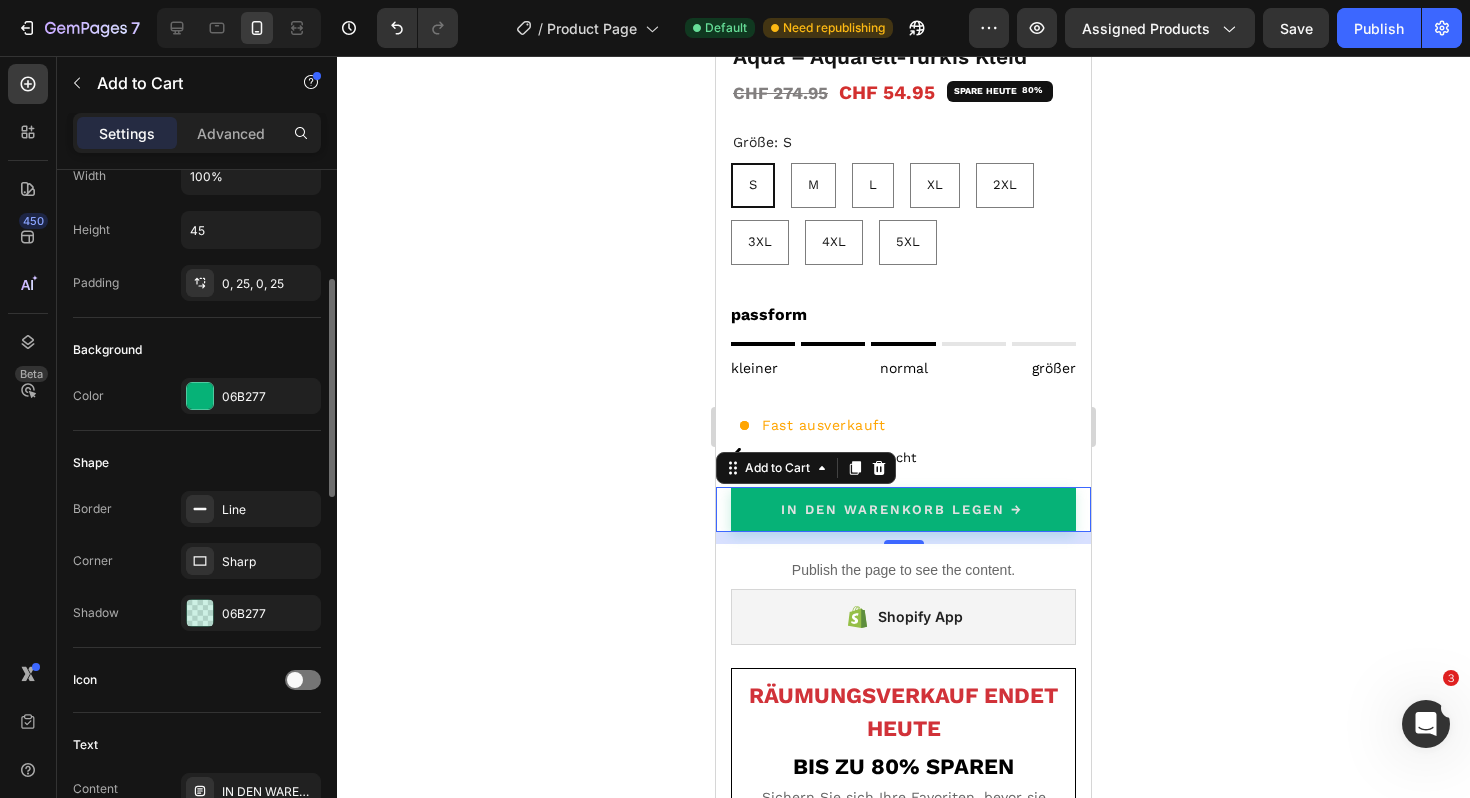 click on "Corner" at bounding box center (93, 561) 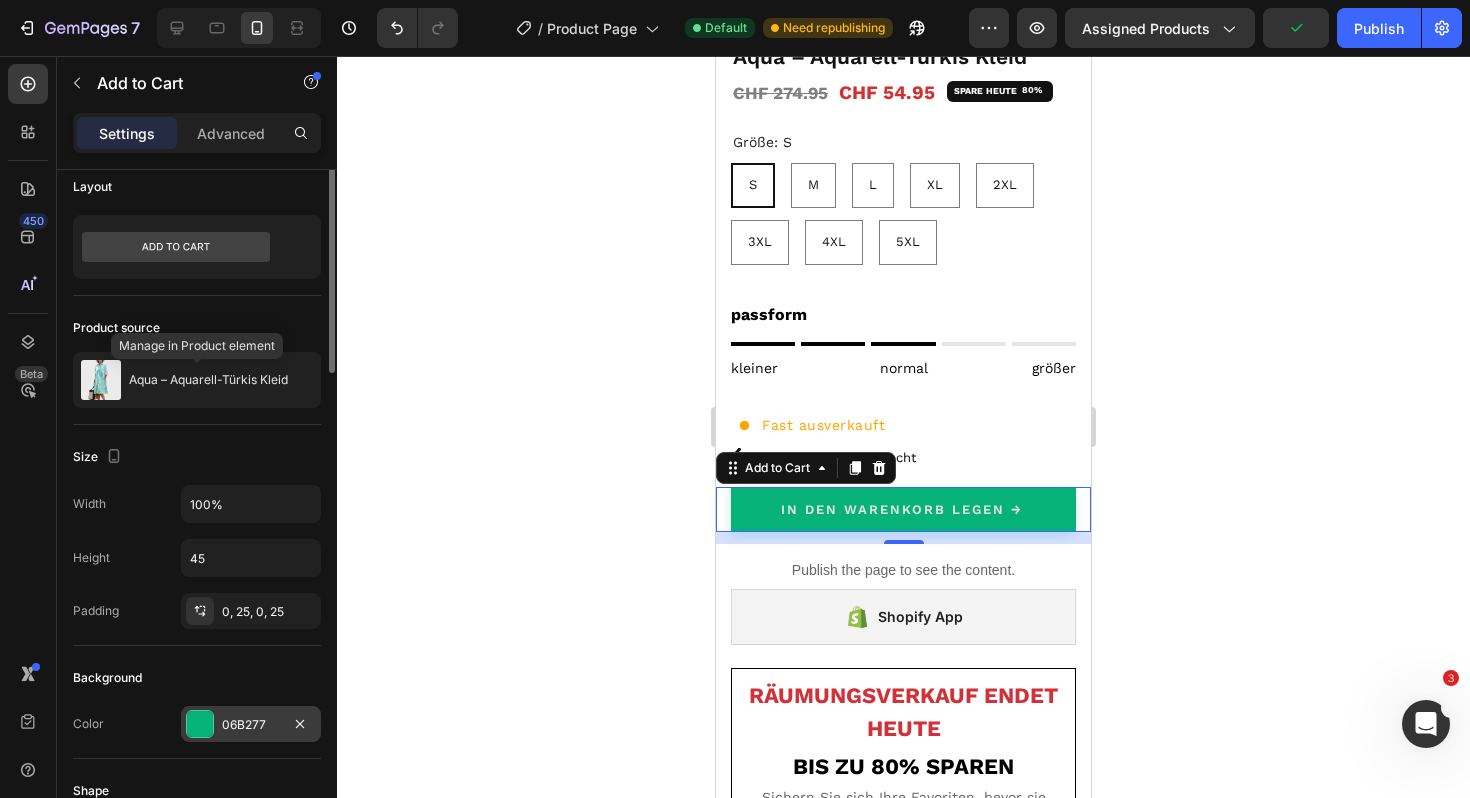 scroll, scrollTop: 0, scrollLeft: 0, axis: both 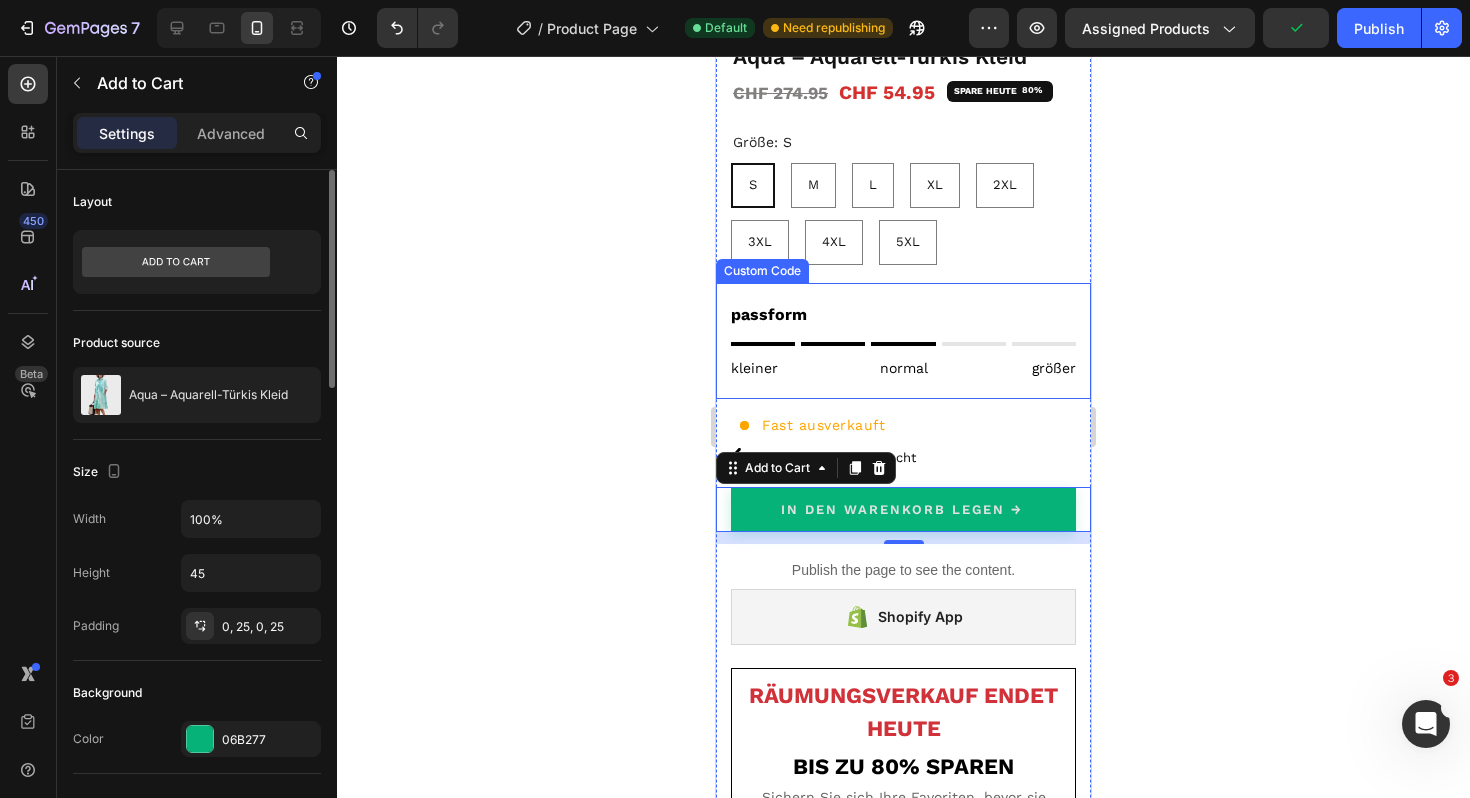 click 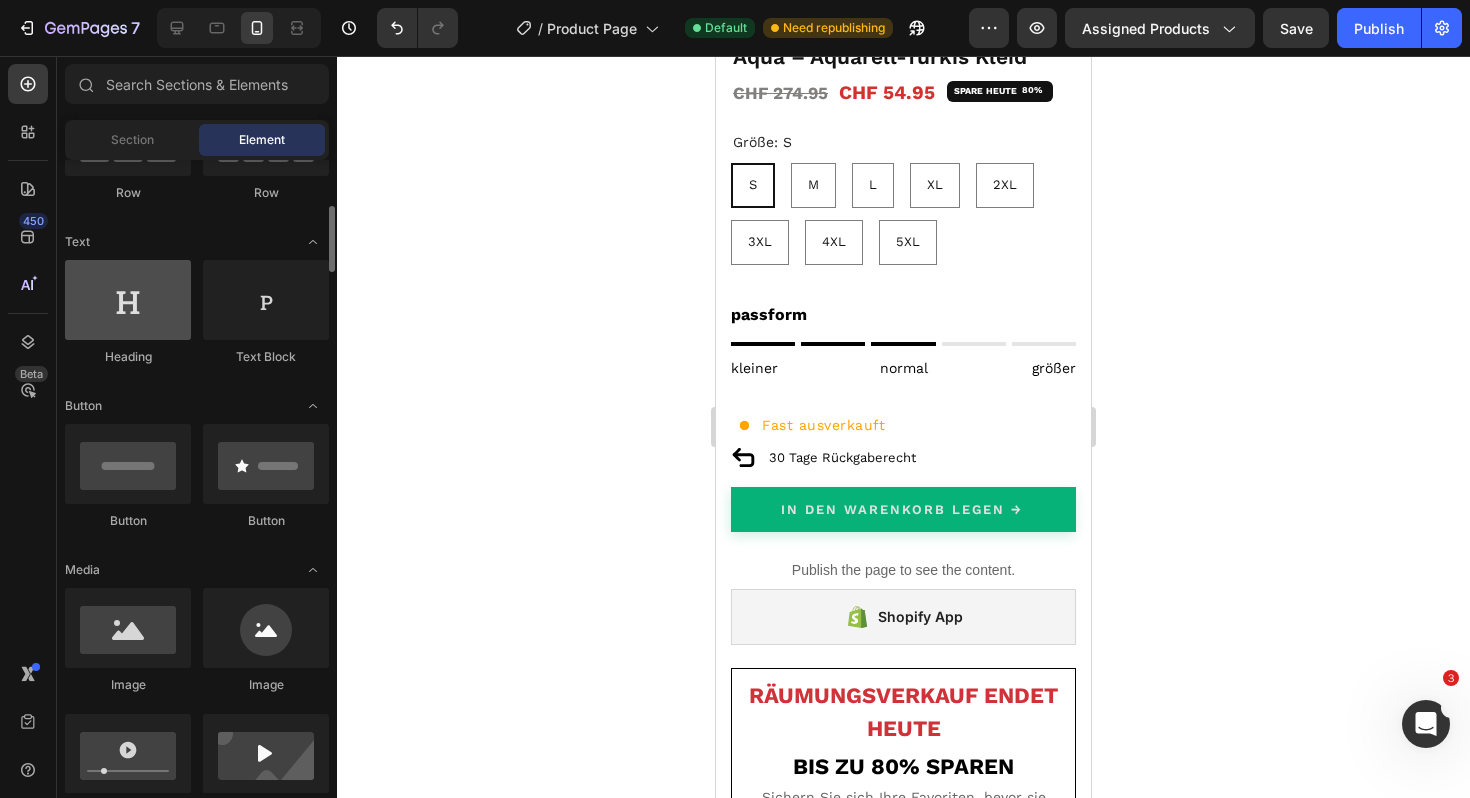 scroll, scrollTop: 266, scrollLeft: 0, axis: vertical 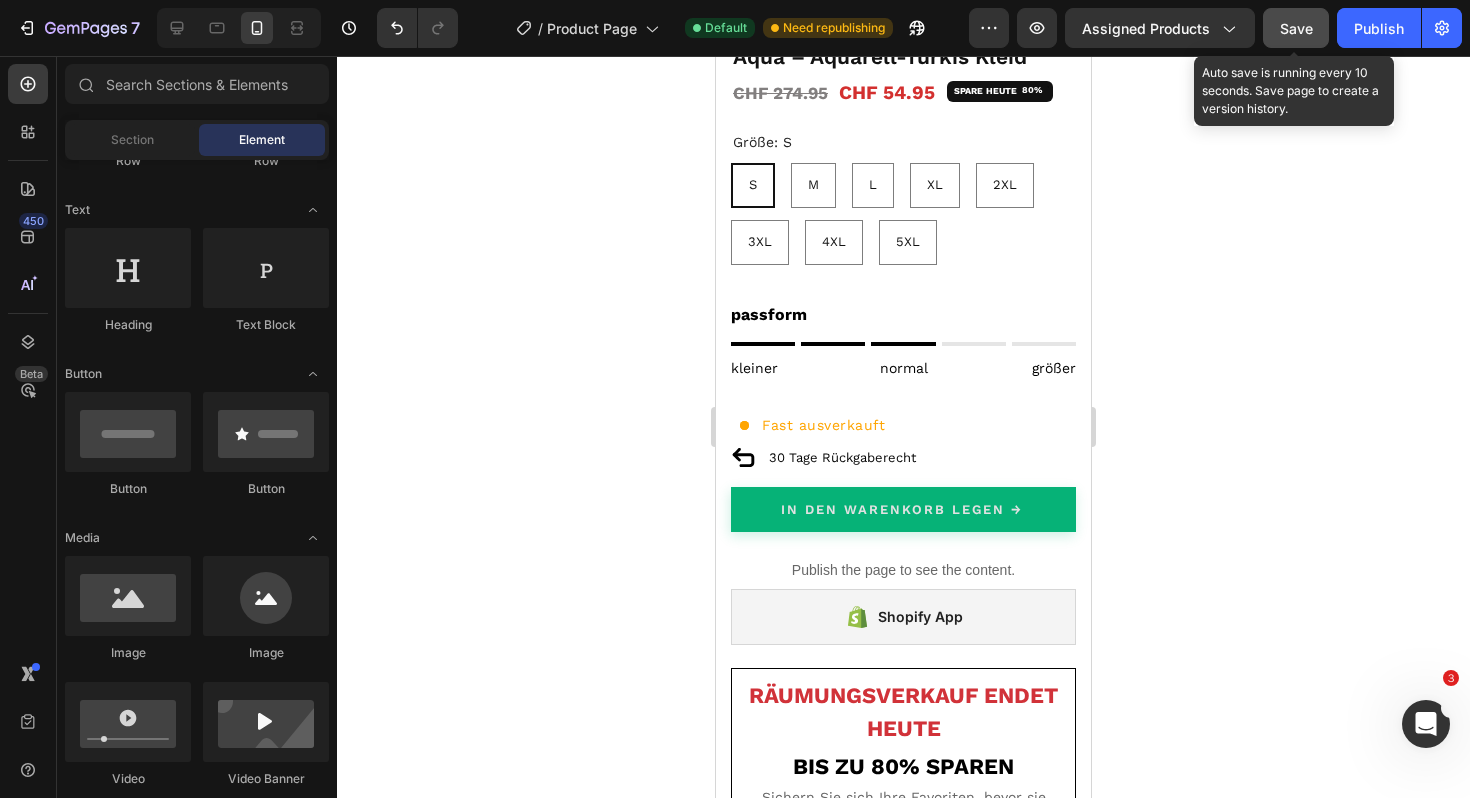 click on "Save" at bounding box center [1296, 28] 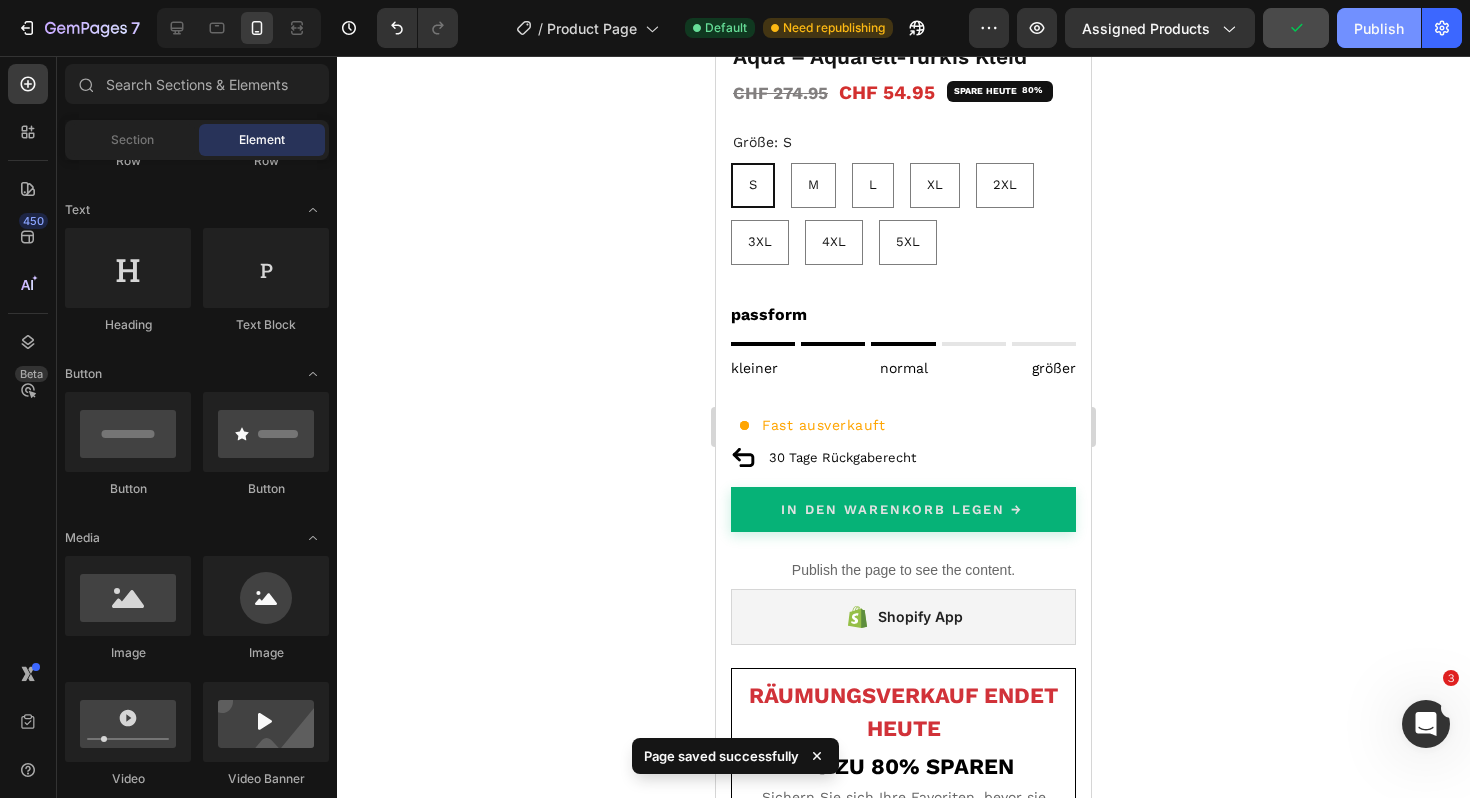 click on "Publish" at bounding box center (1379, 28) 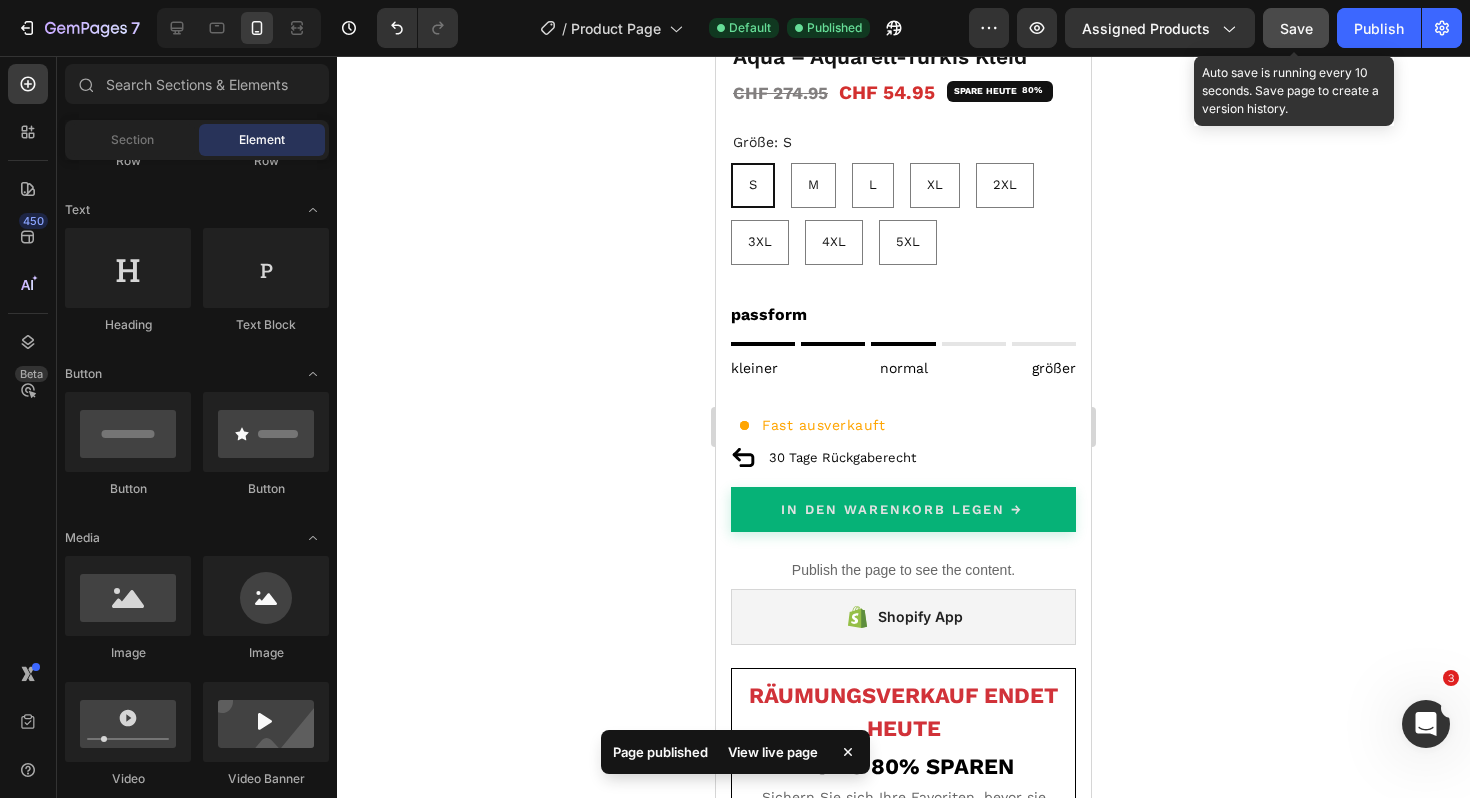 click on "Save" 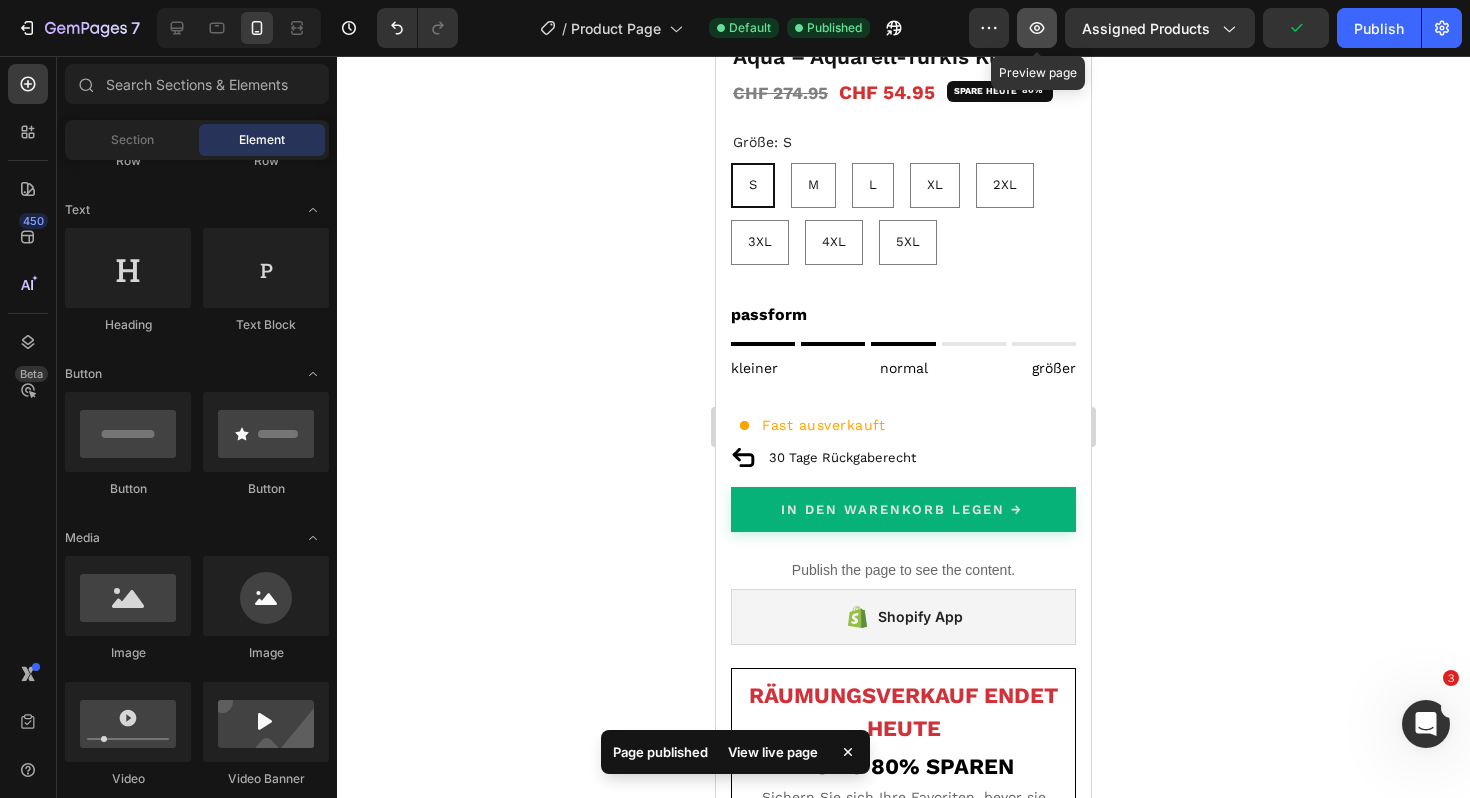 click 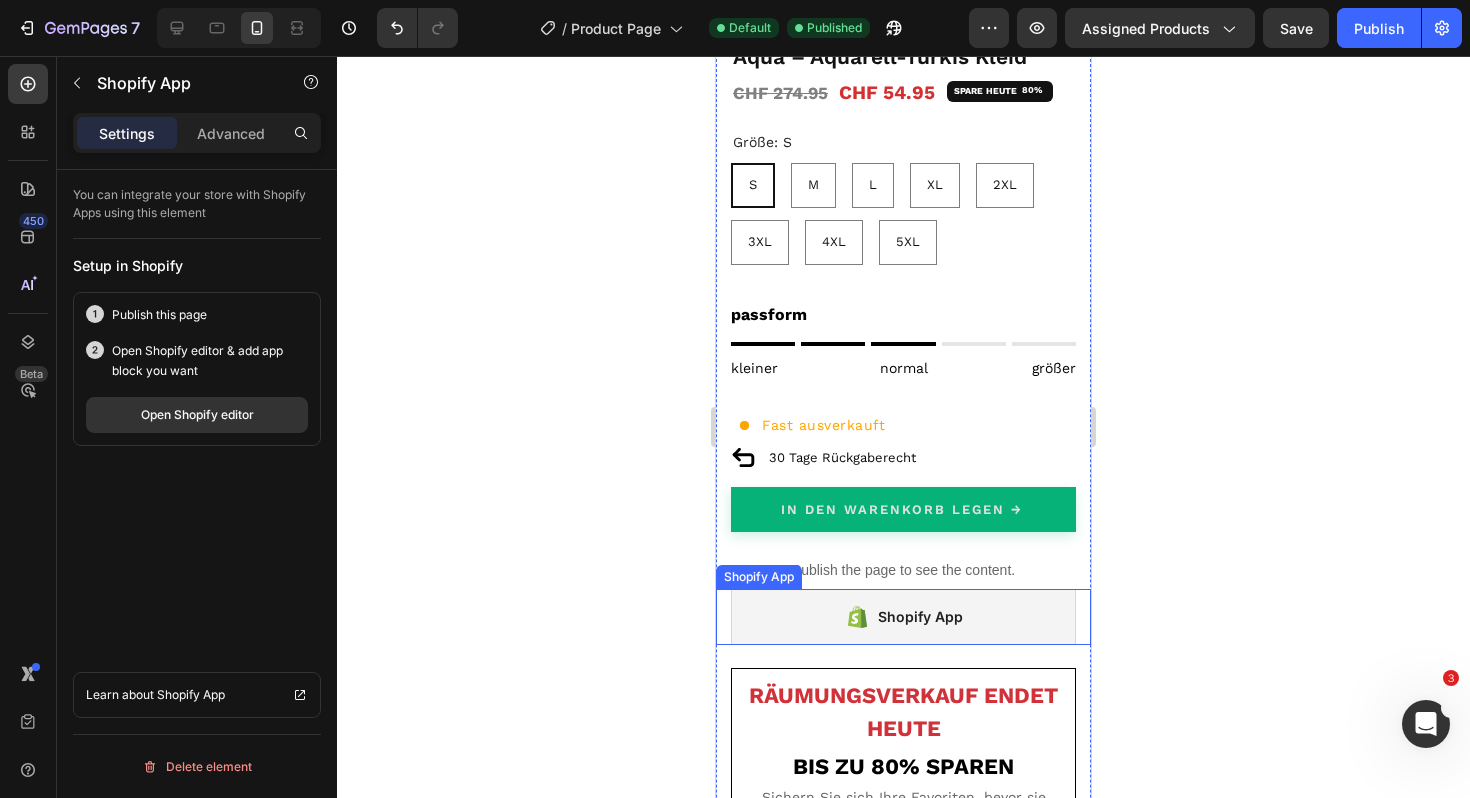 click on "Shopify App" at bounding box center [903, 617] 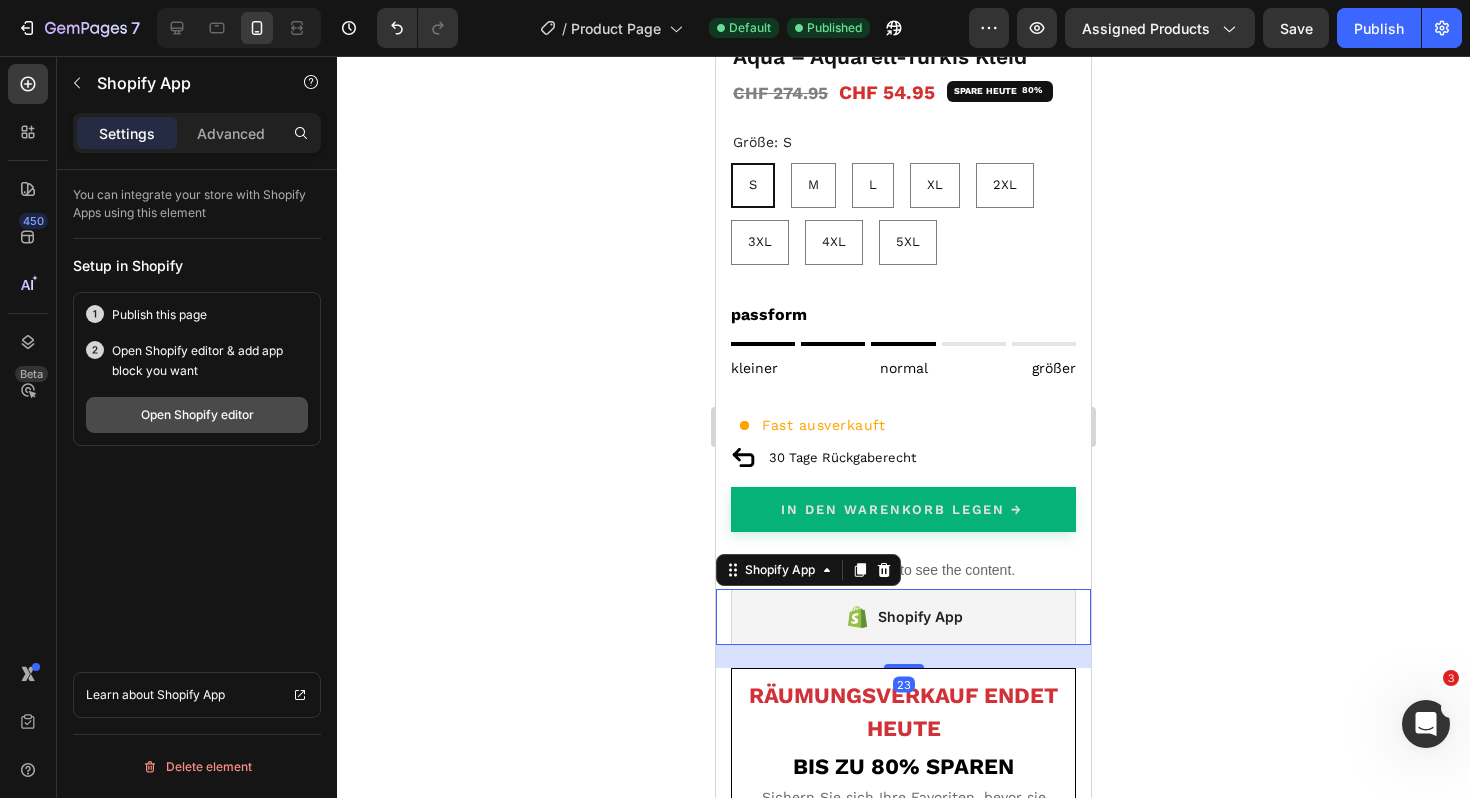 click on "Open Shopify editor" at bounding box center [197, 415] 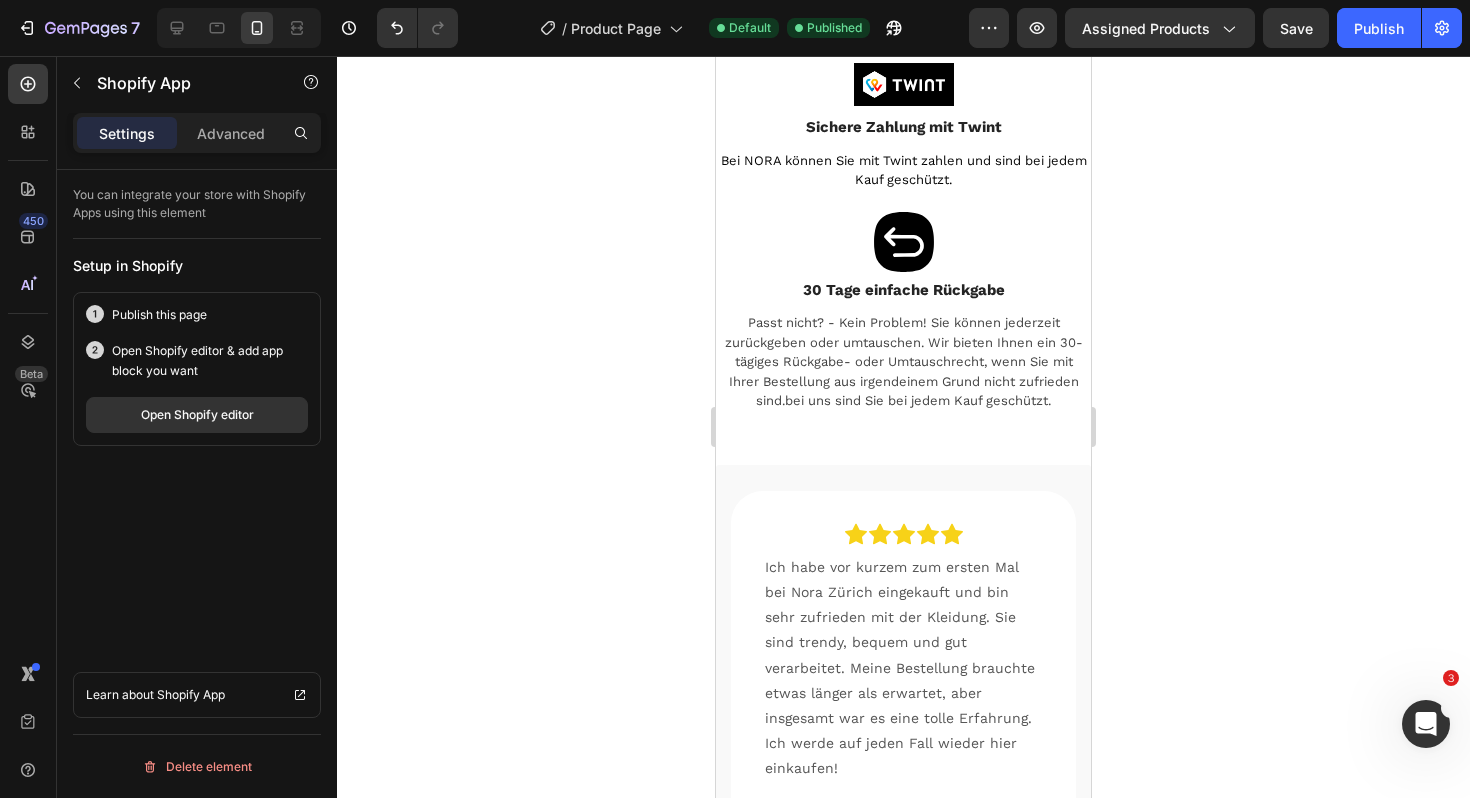 scroll, scrollTop: 2417, scrollLeft: 0, axis: vertical 